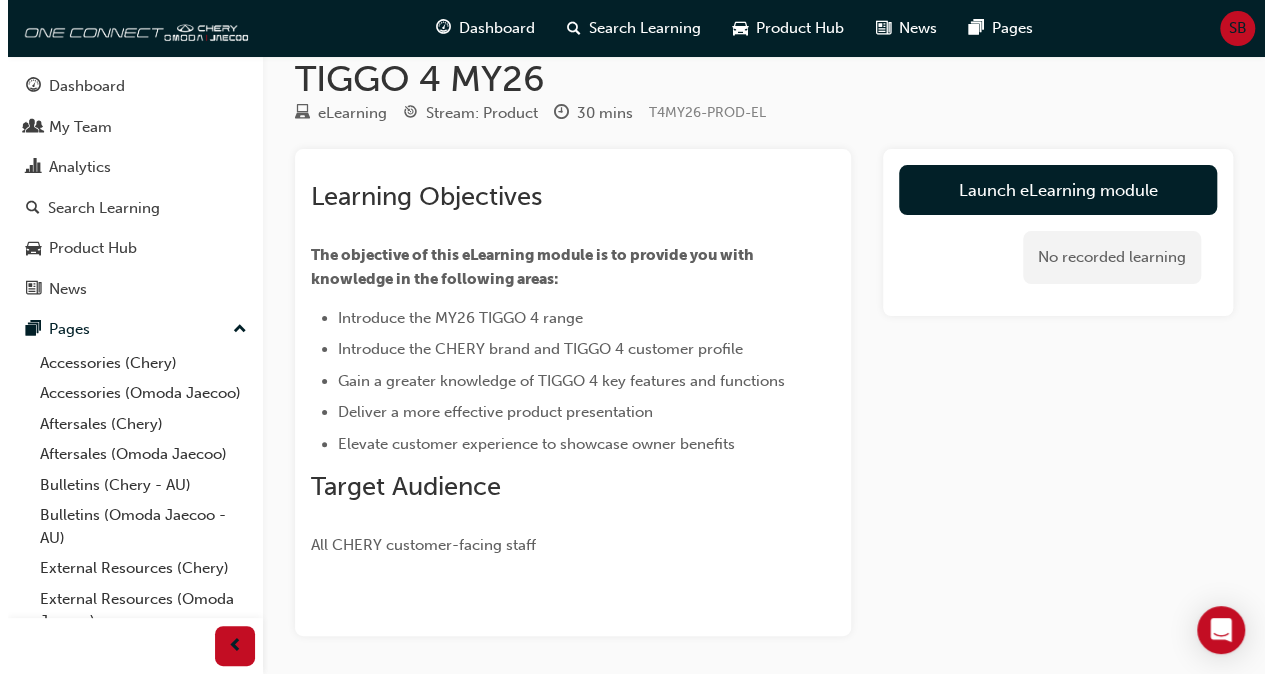 scroll, scrollTop: 0, scrollLeft: 0, axis: both 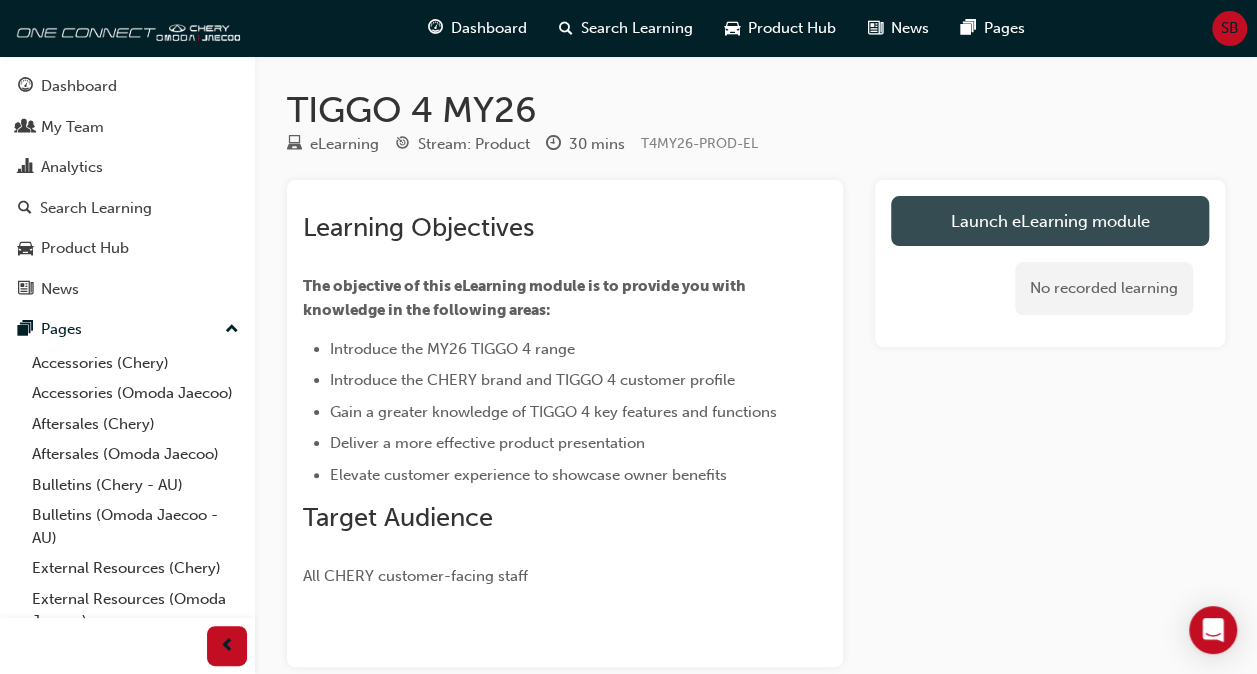 click on "Launch eLearning module" at bounding box center (1050, 221) 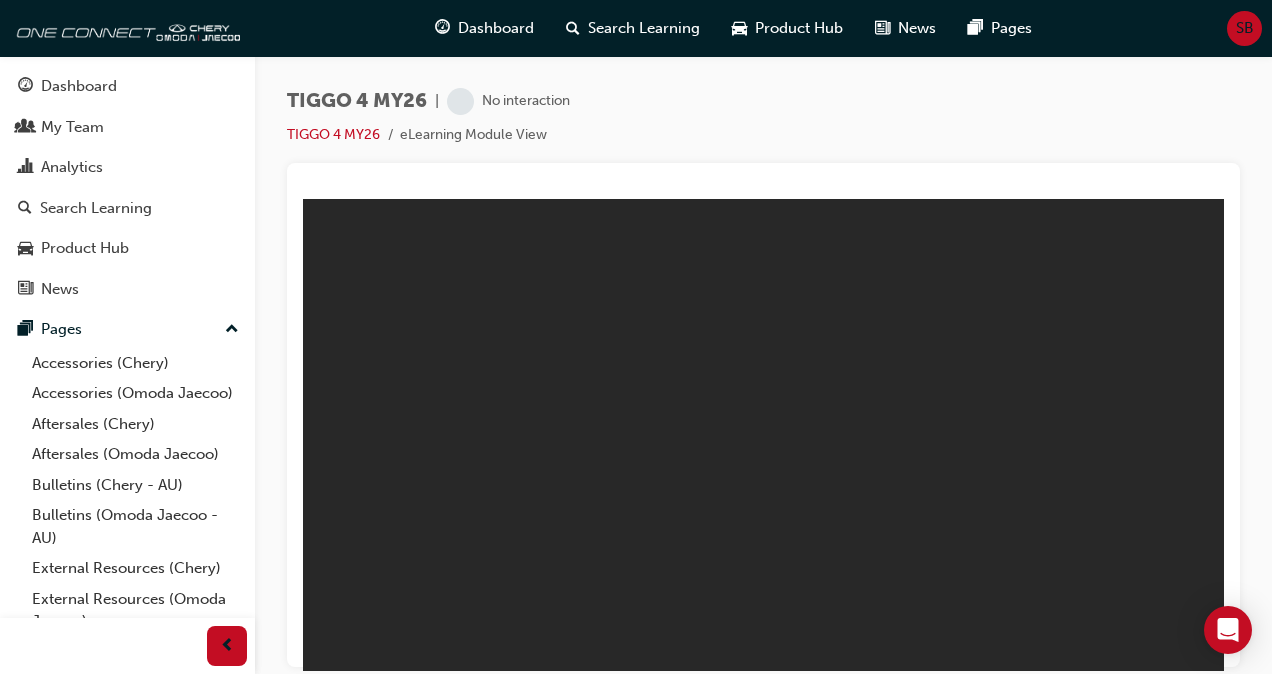 scroll, scrollTop: 0, scrollLeft: 0, axis: both 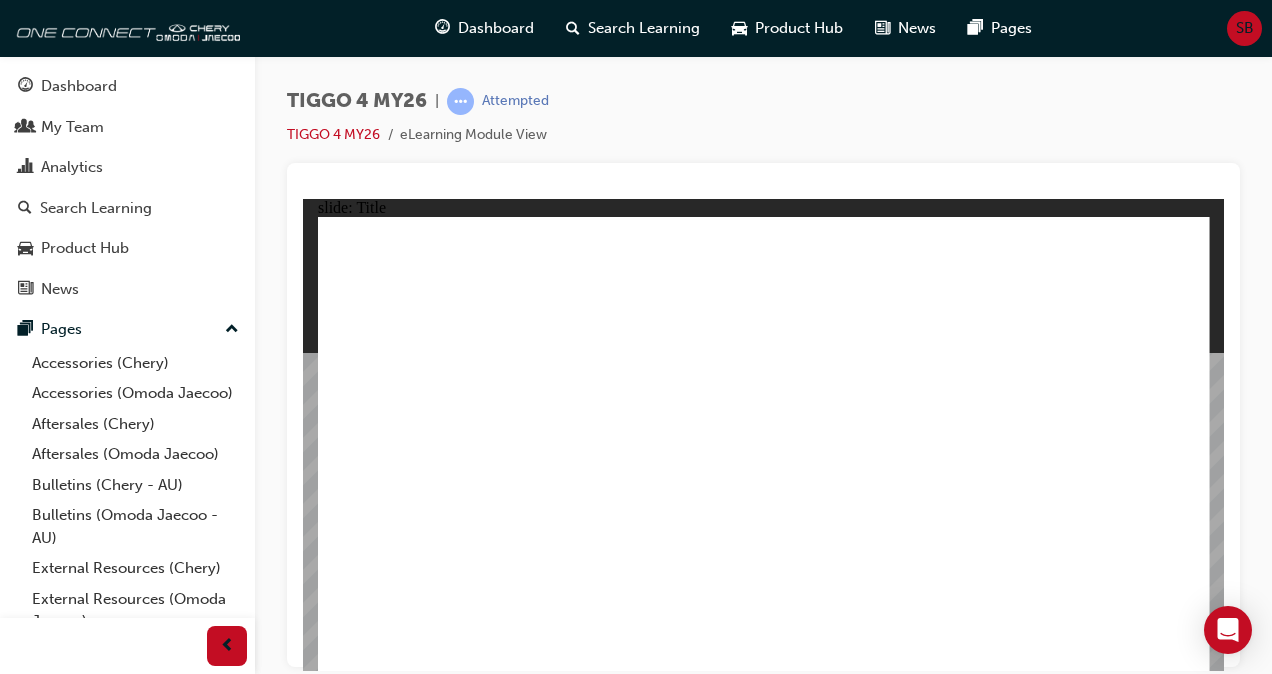 click 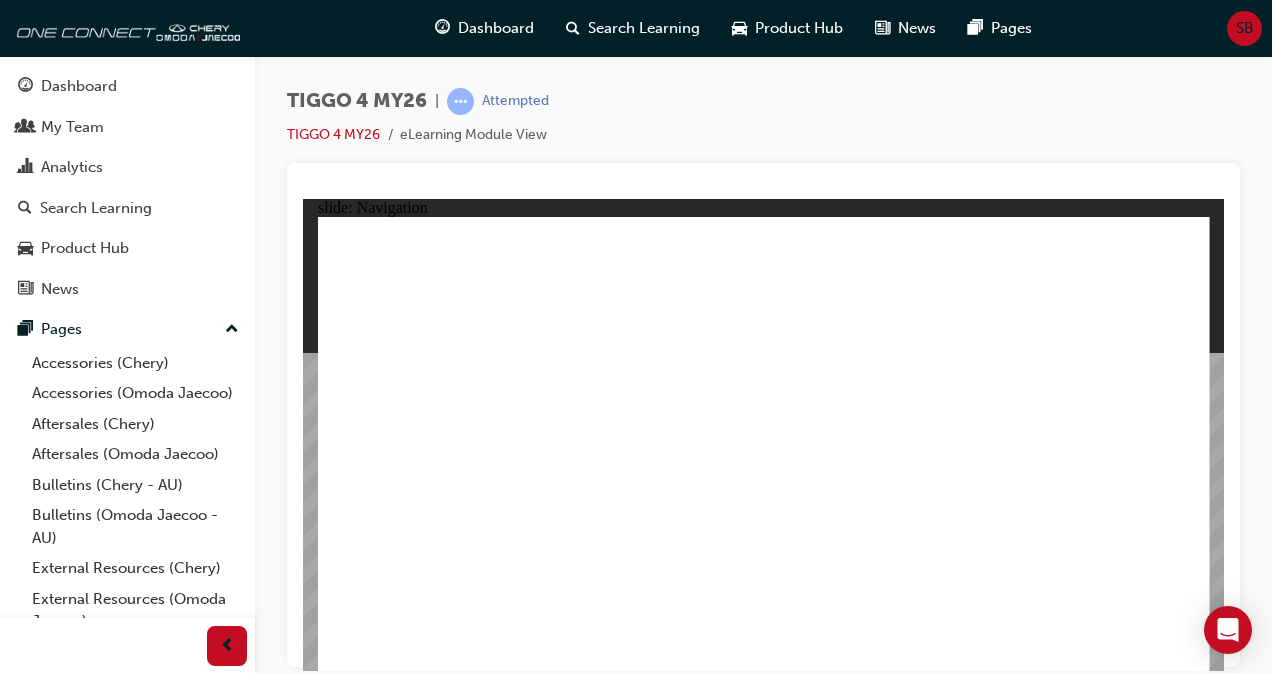 click 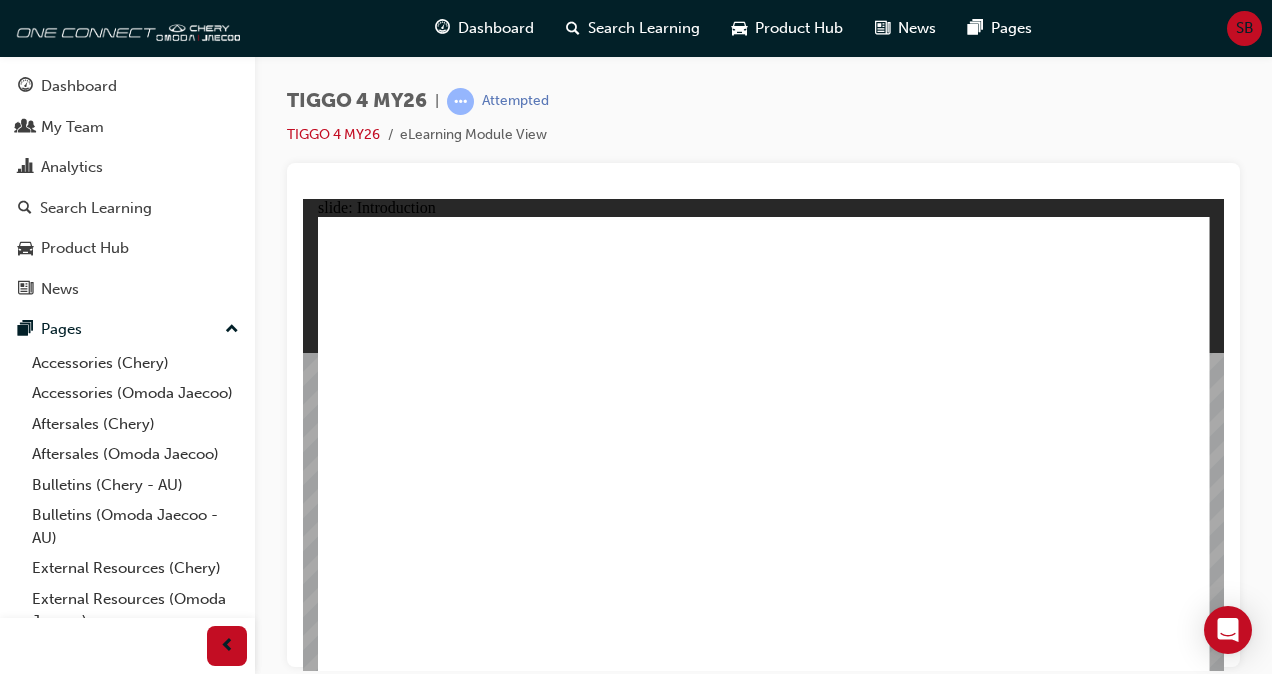 click 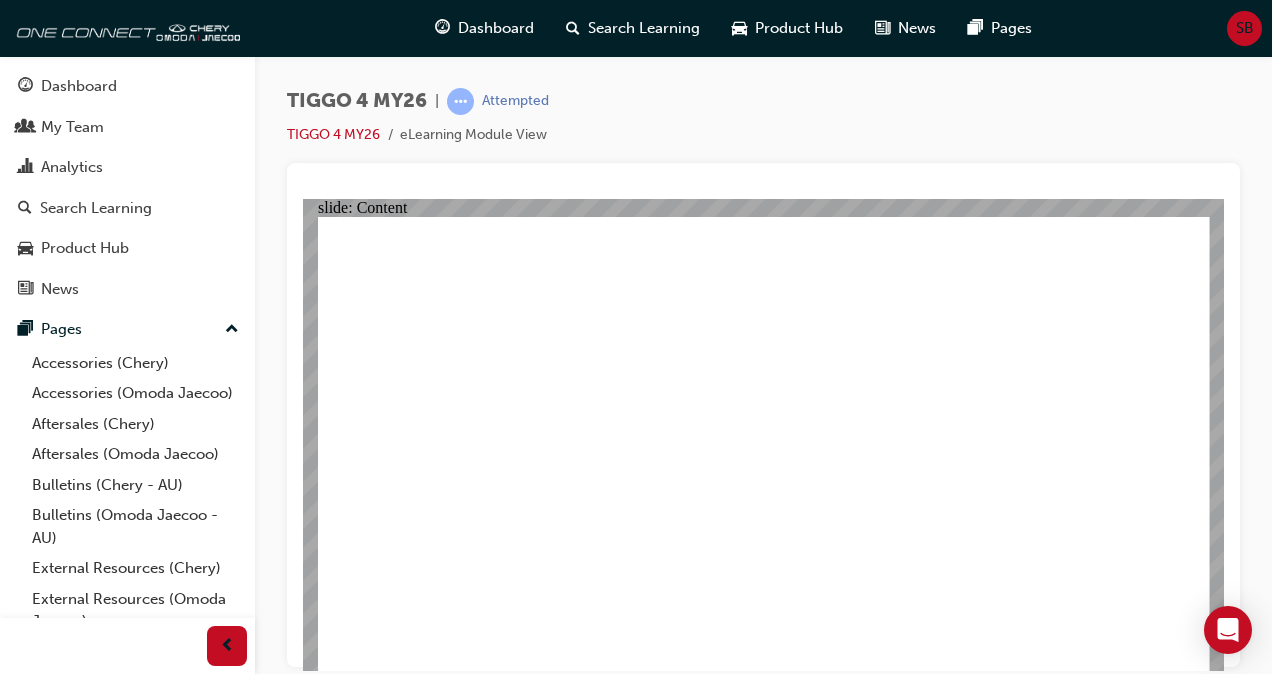 click 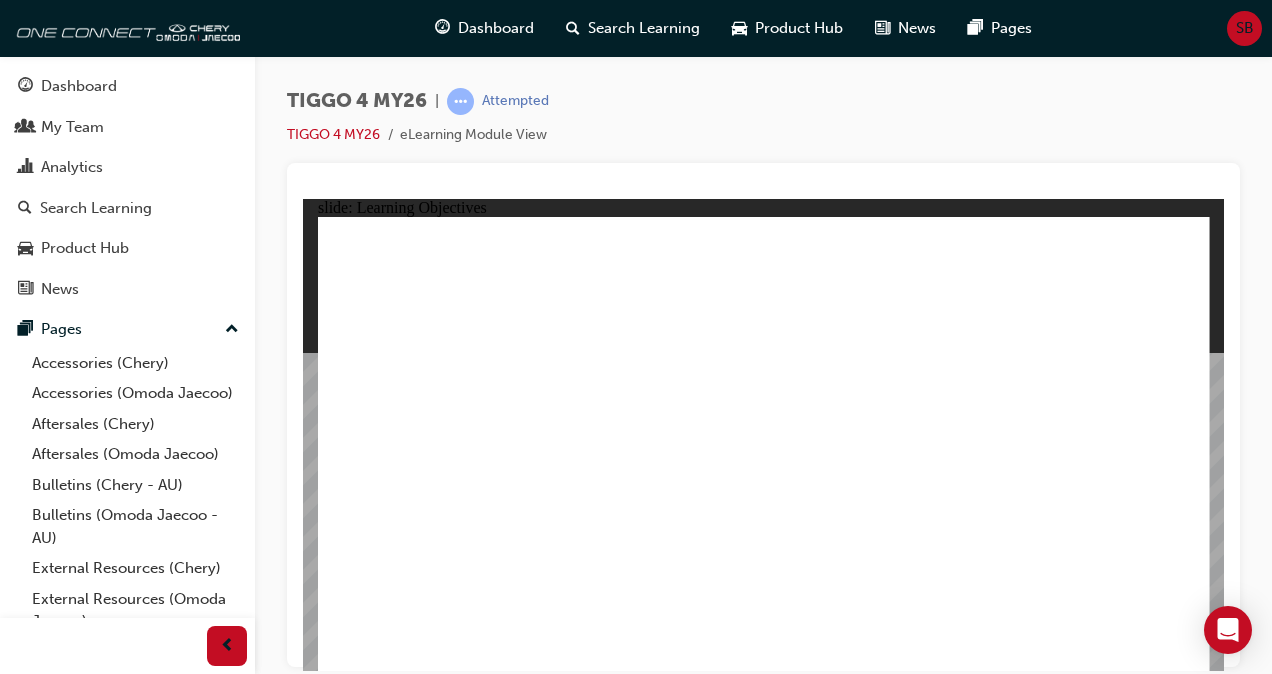 click 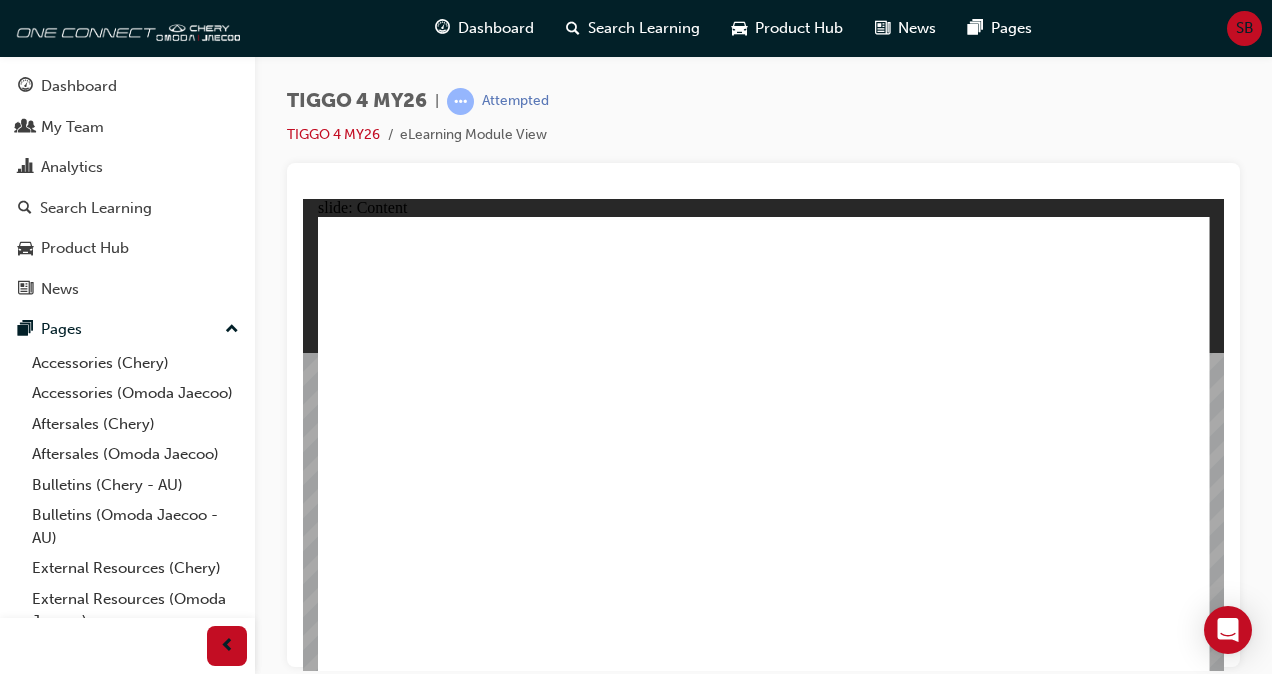 click 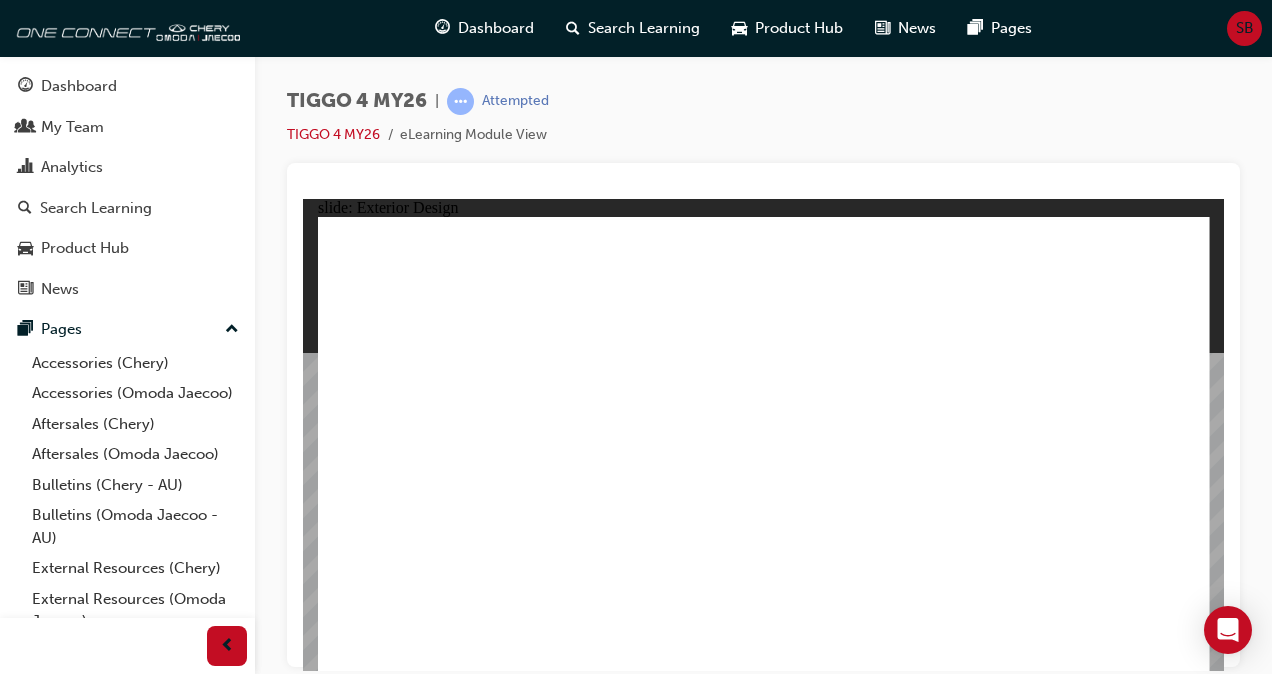 click 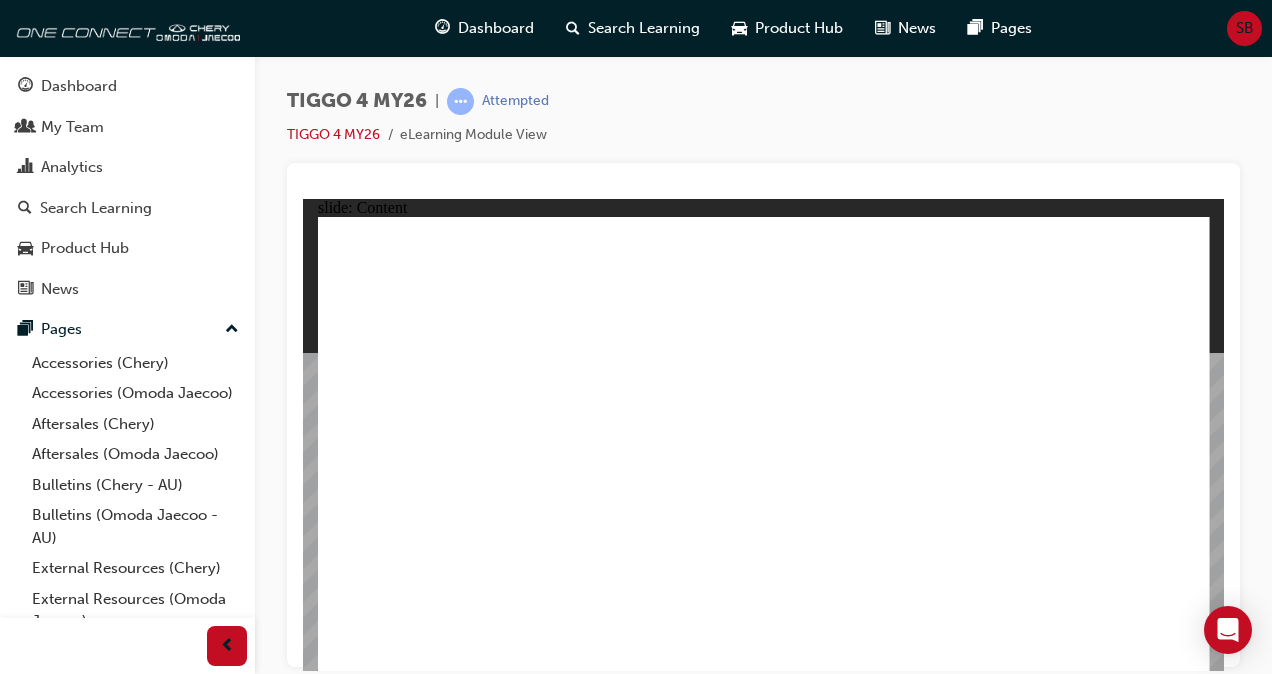 click 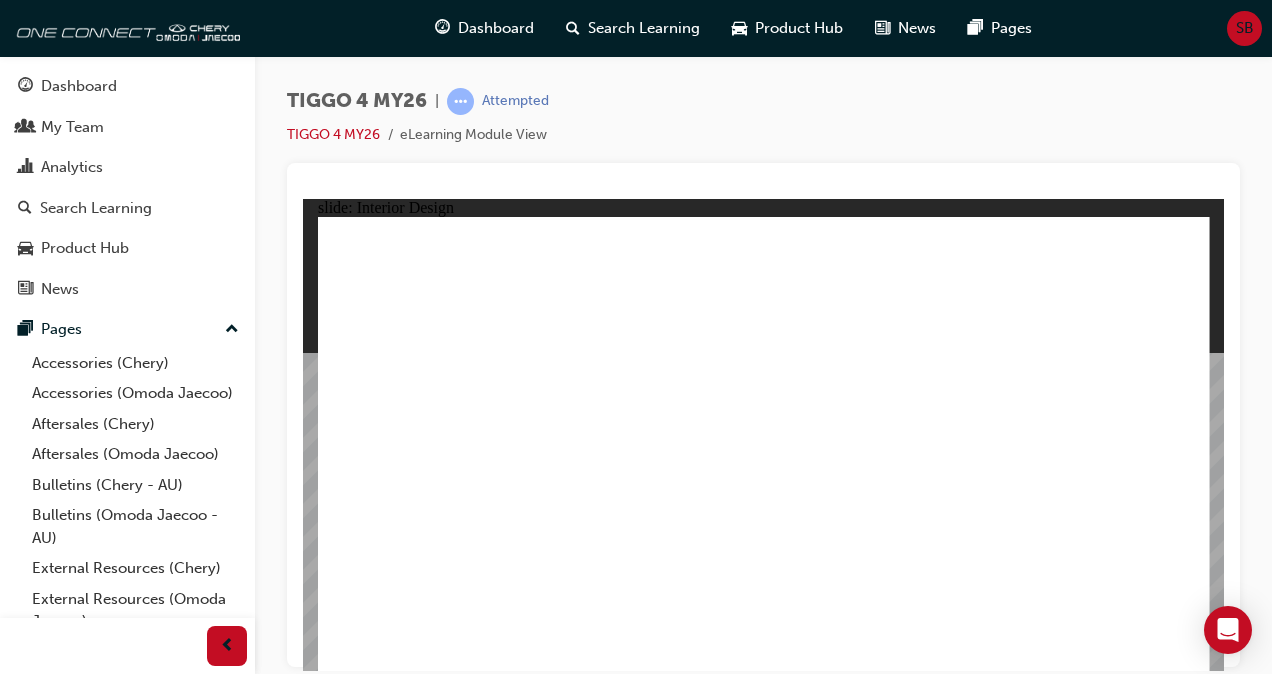click 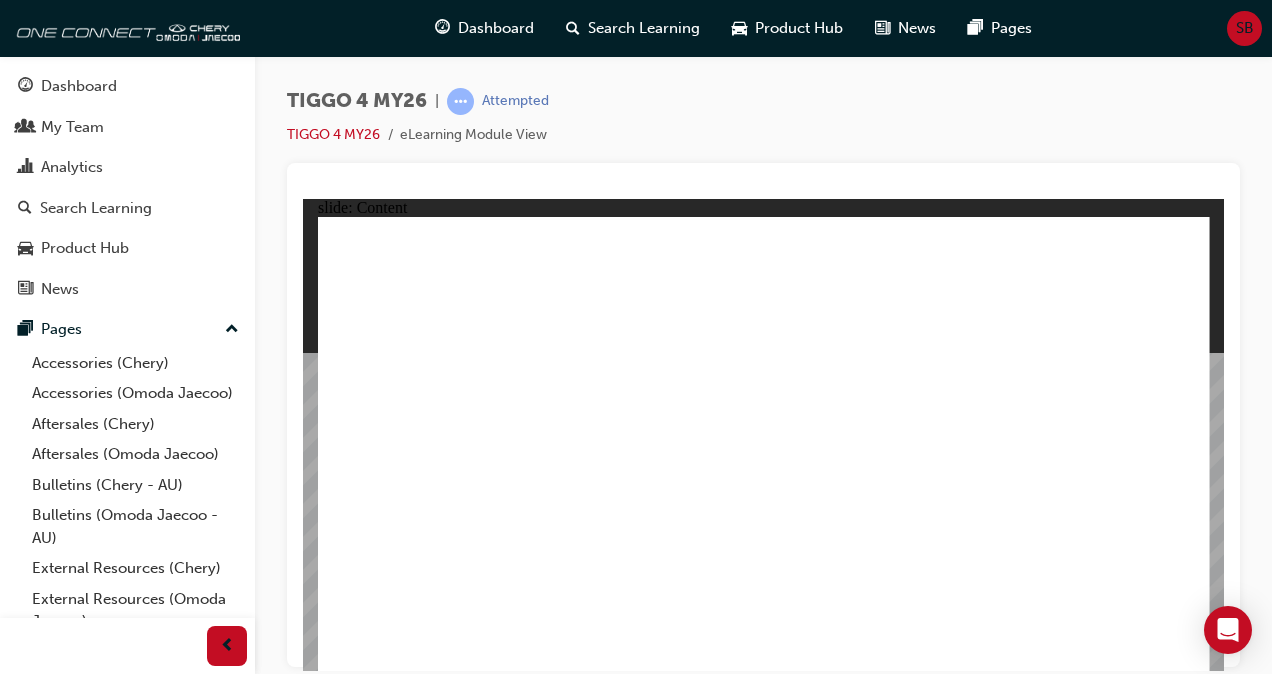 click 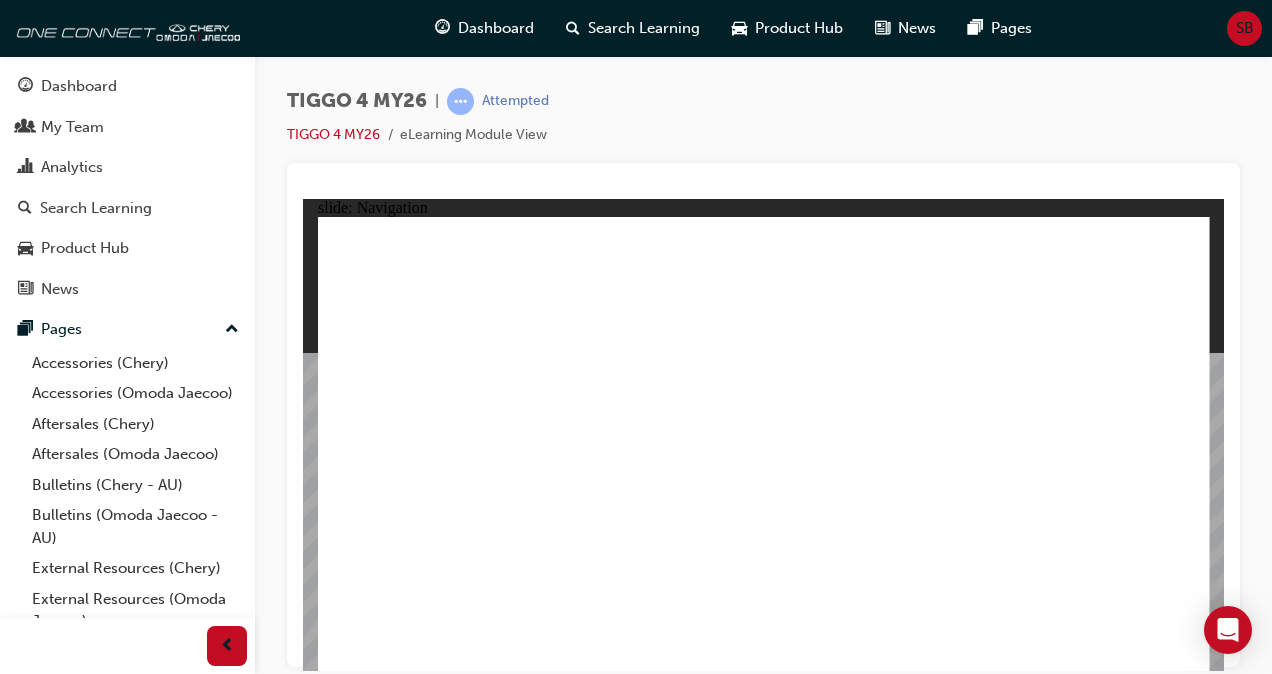 click 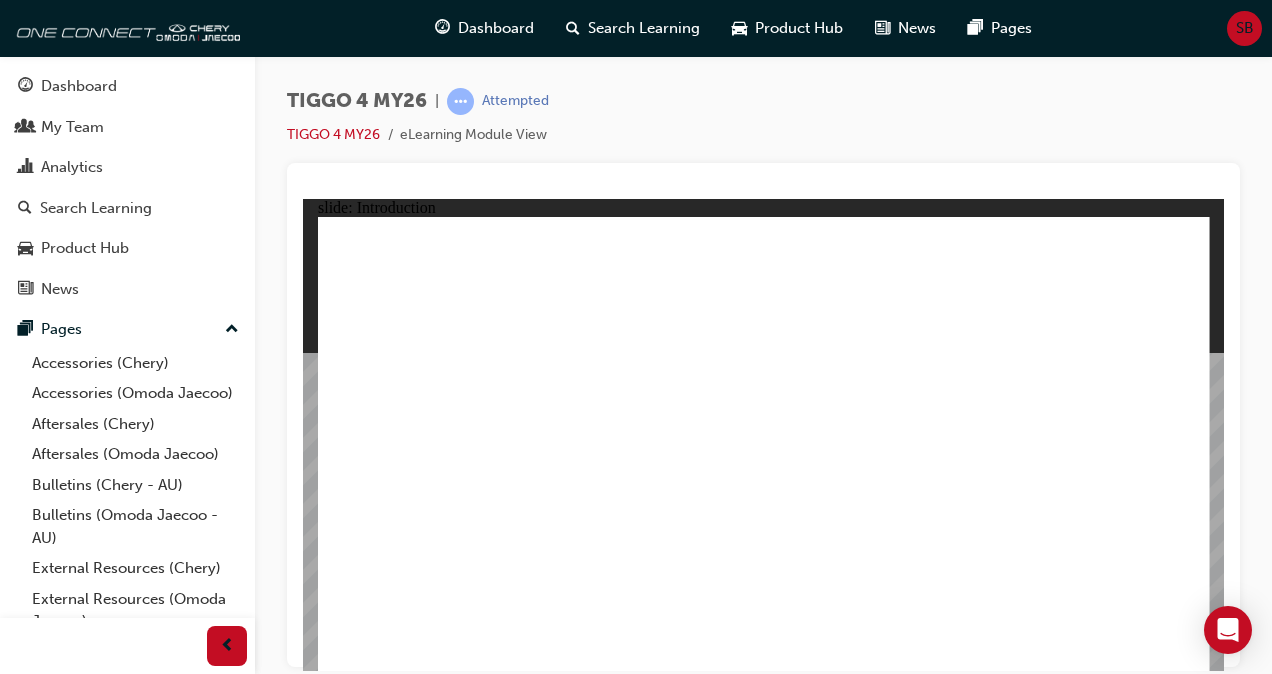 click on "MENU RESOURCES Chery Motor introduces TIGGO 4, MY [DATE] - Illustrations may contain overseas and pre-production models. Specifications are subject to change. Whilst Chery Motor endeavours to ensure accuracy of information at the time of publication, for confirmation, always refer to the latest features and specification sheets available from the Chery Motor Australia website. cherymotor.com.au" at bounding box center (764, 2313) 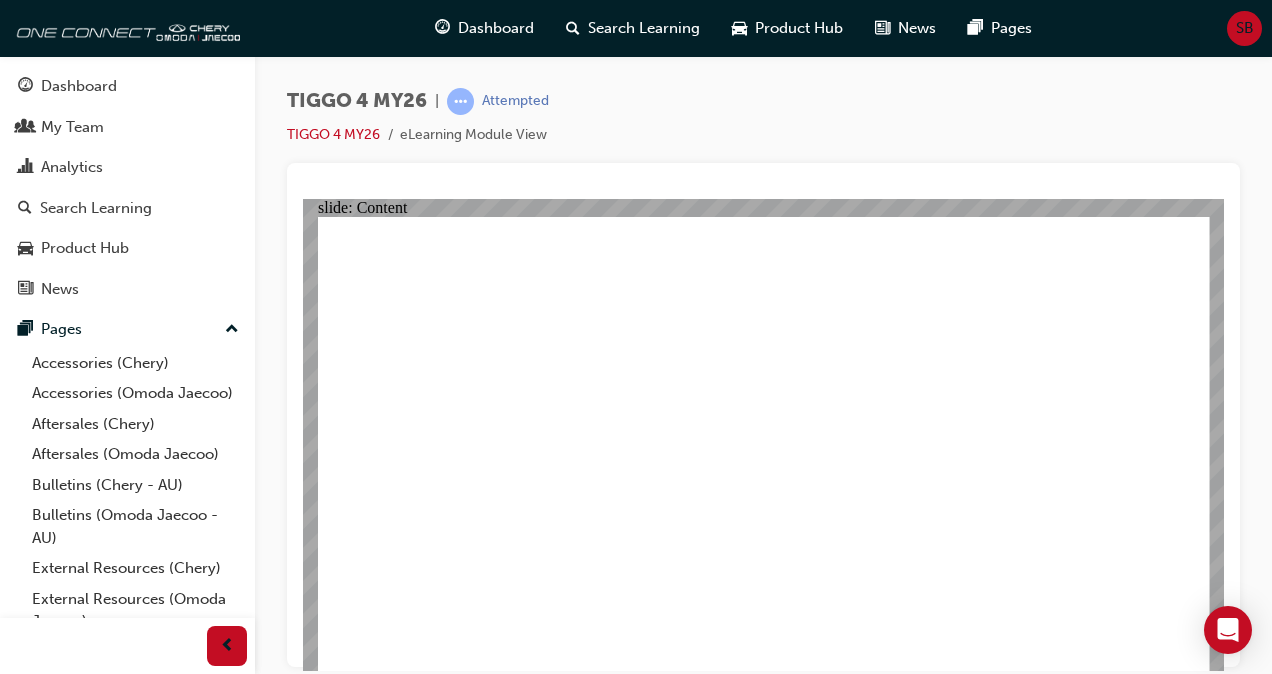 click 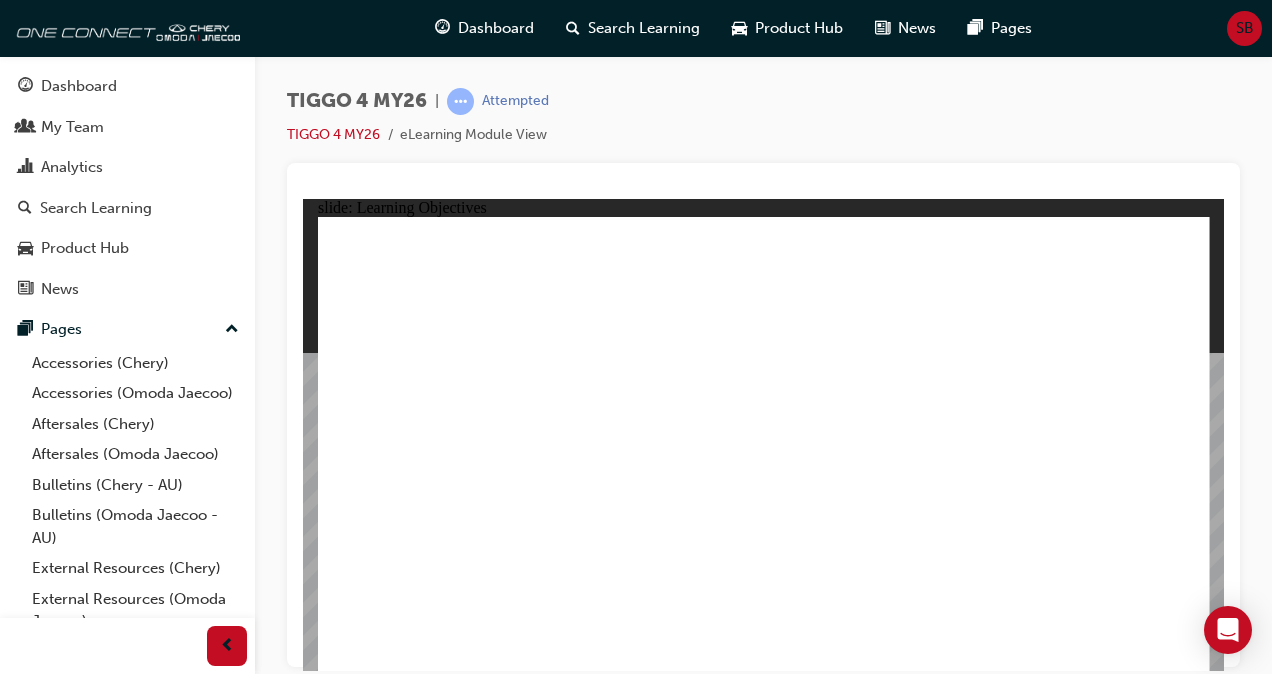 drag, startPoint x: 457, startPoint y: 649, endPoint x: 422, endPoint y: 644, distance: 35.35534 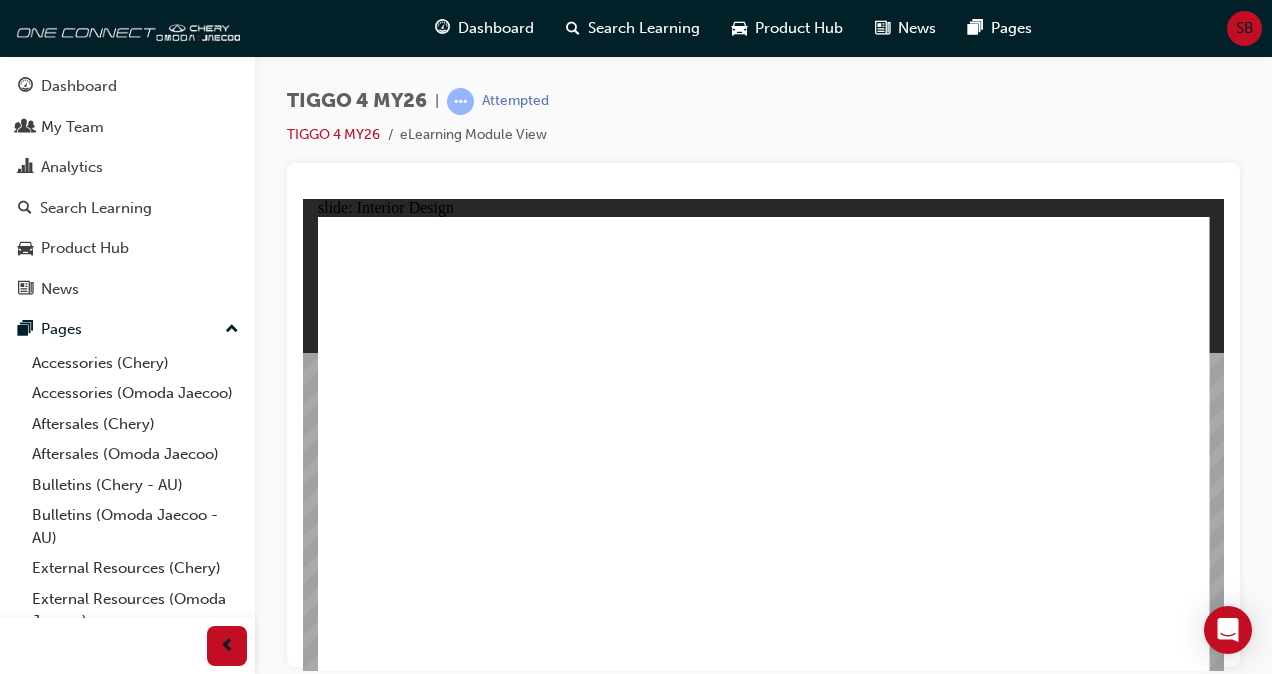 click 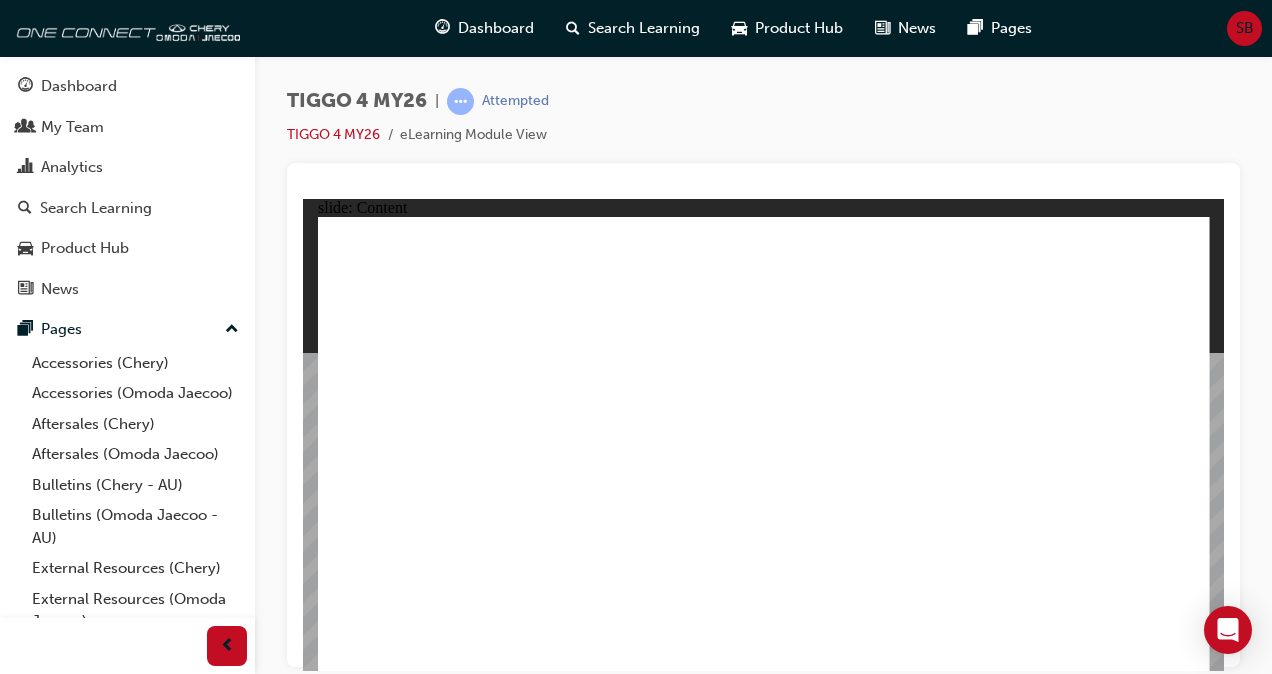 click 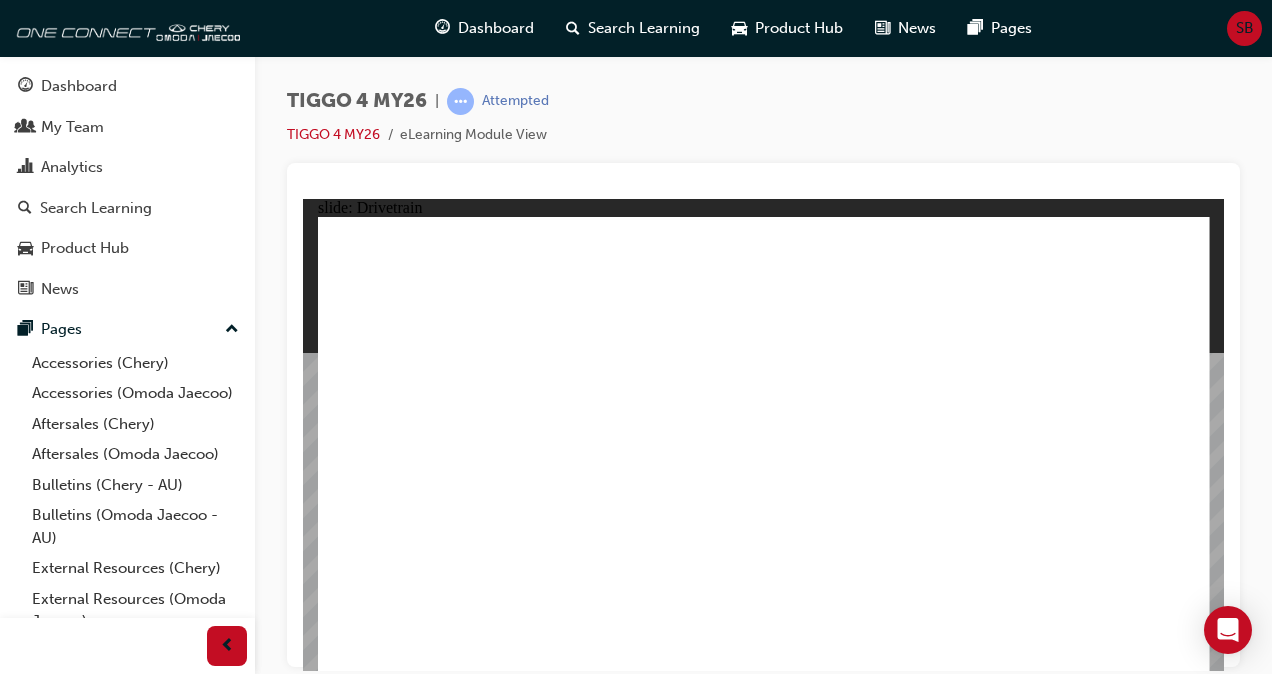 click 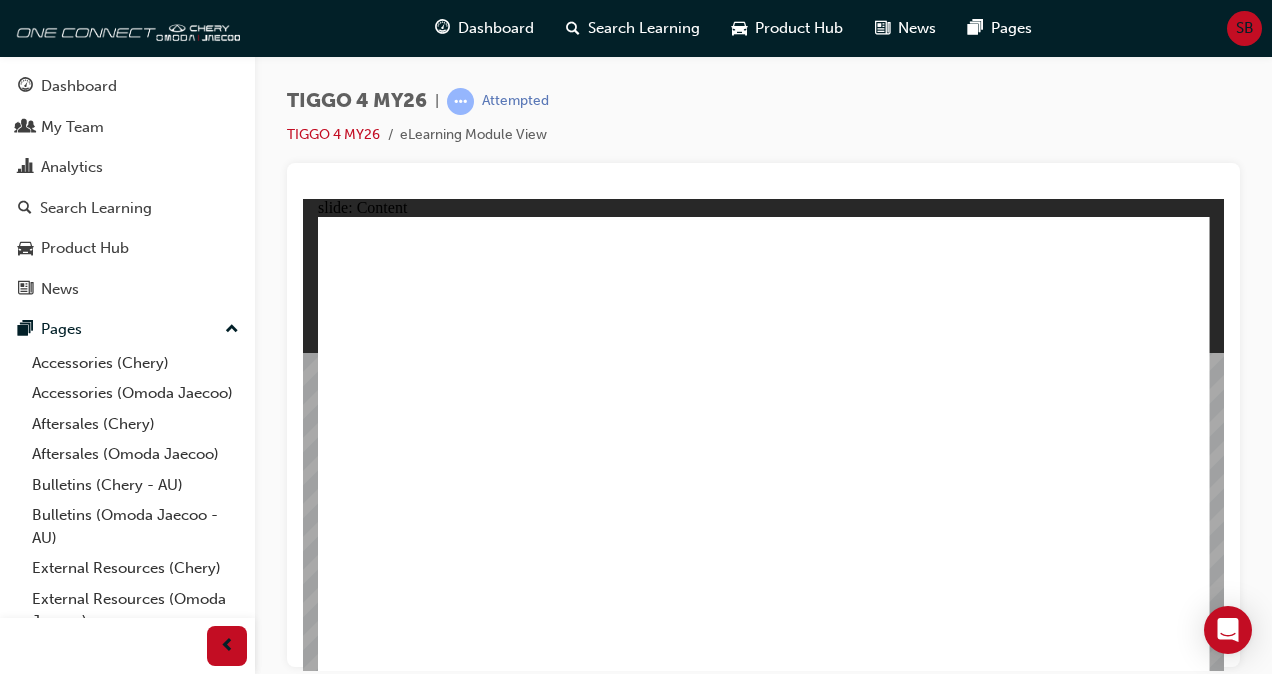 click 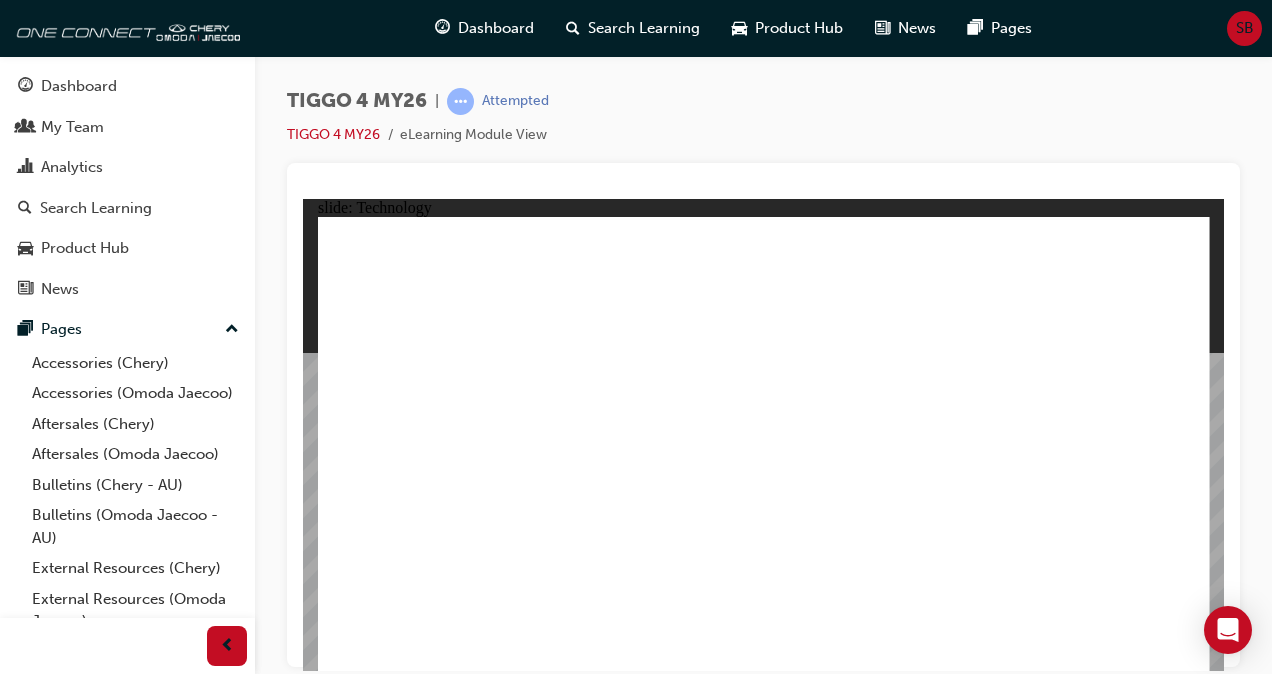 click 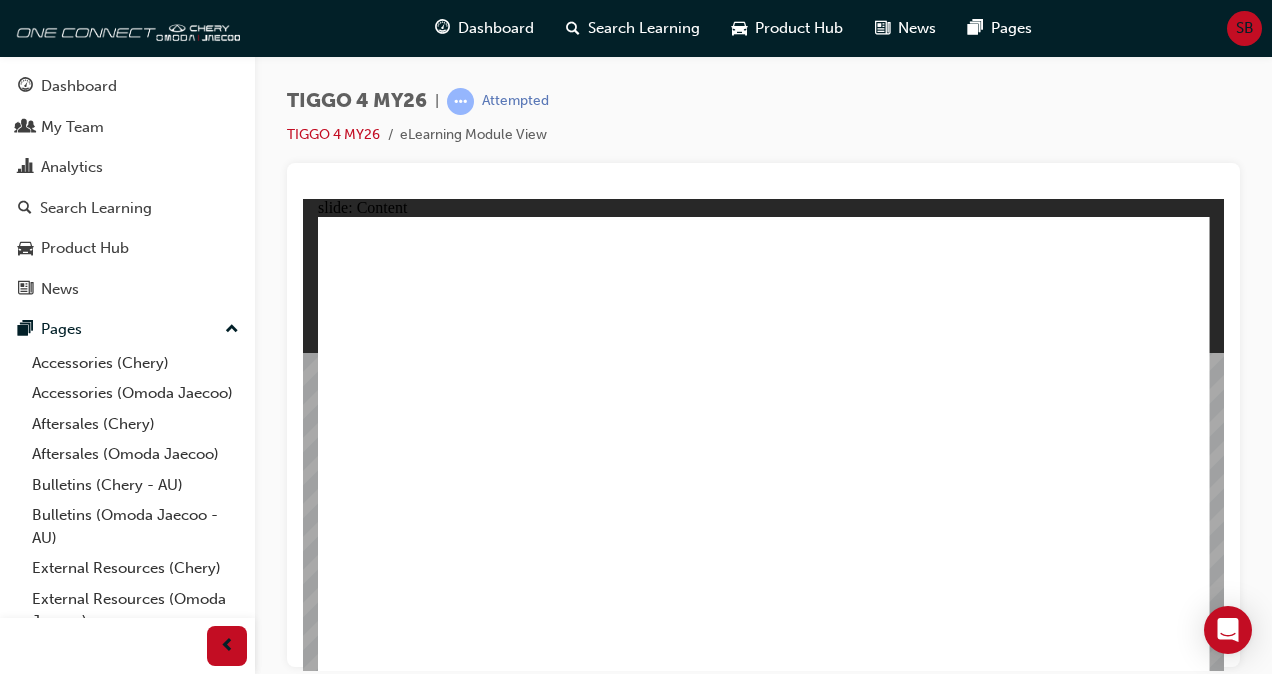 click 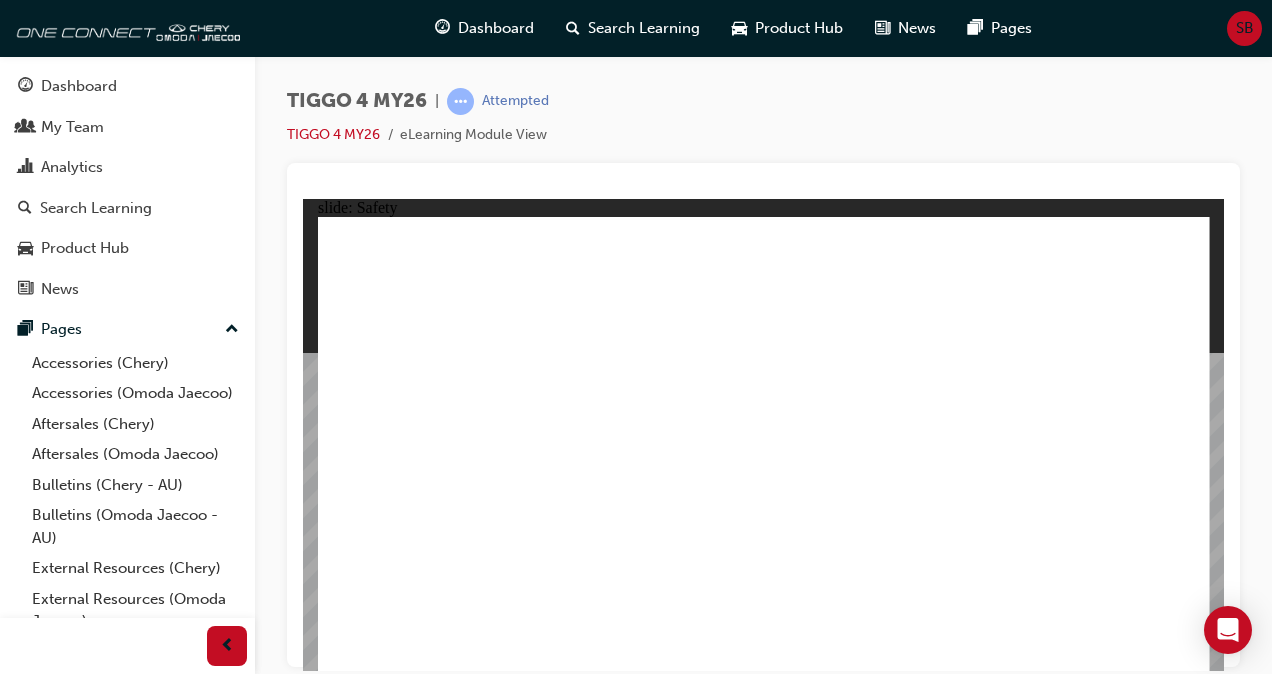 click 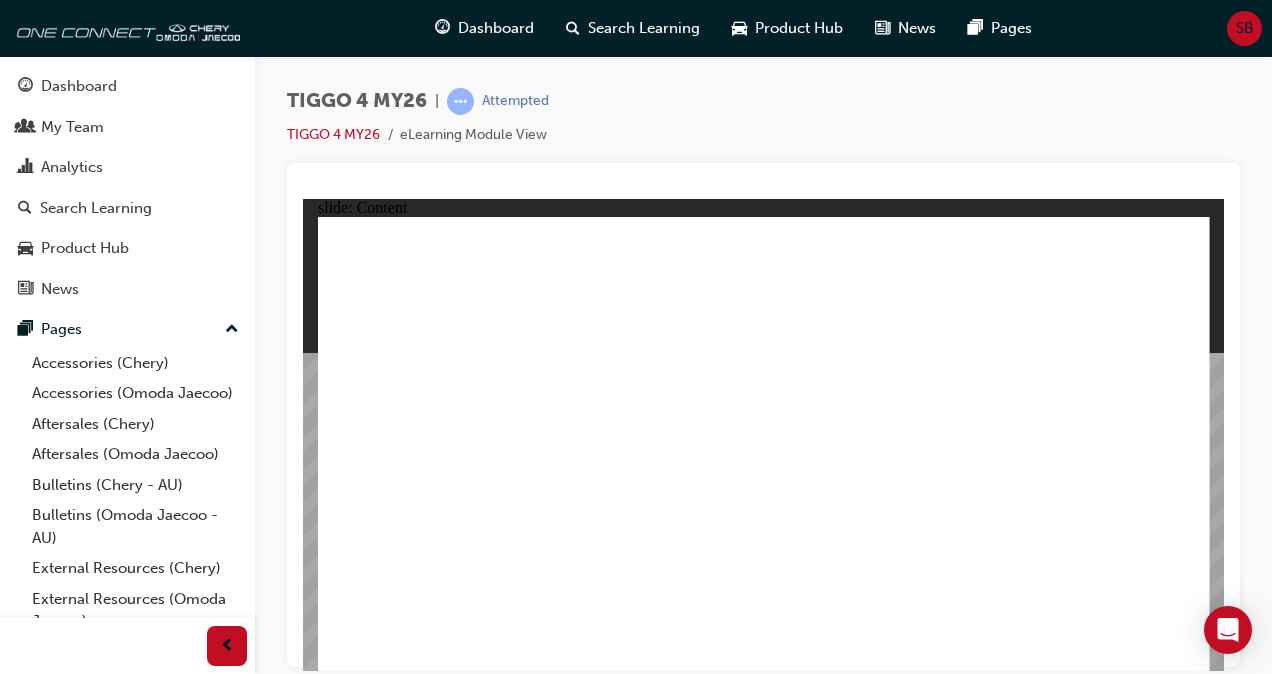click 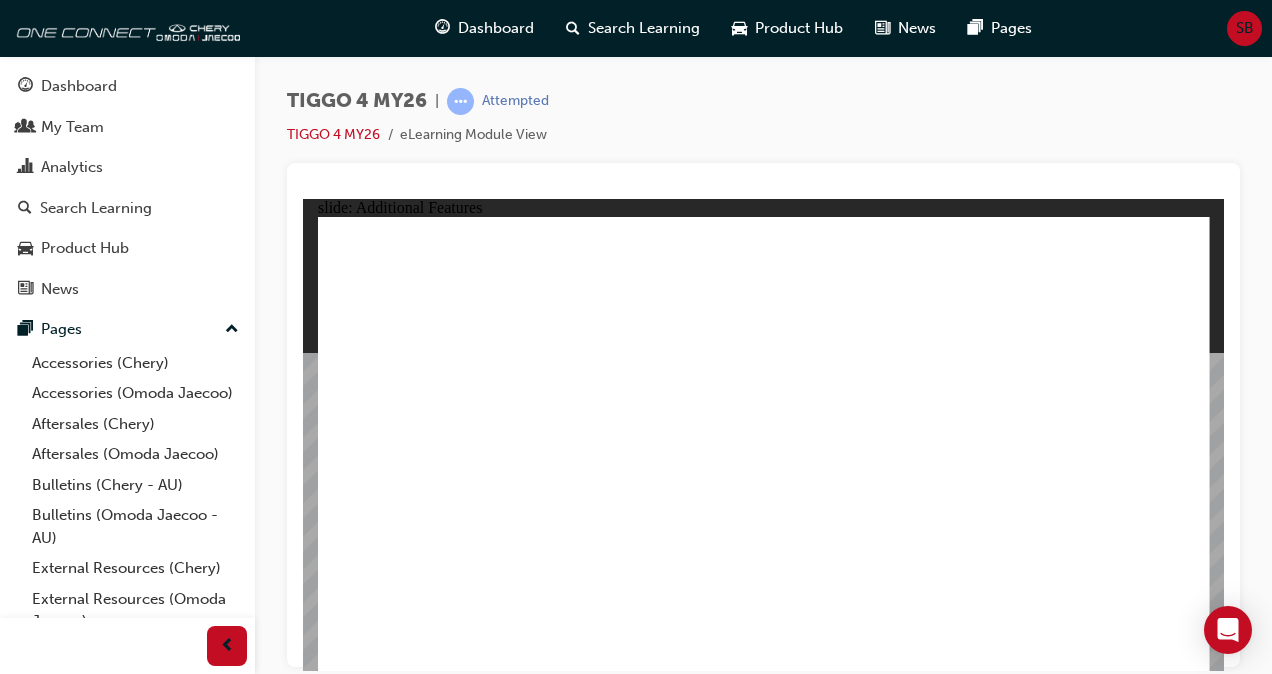 click 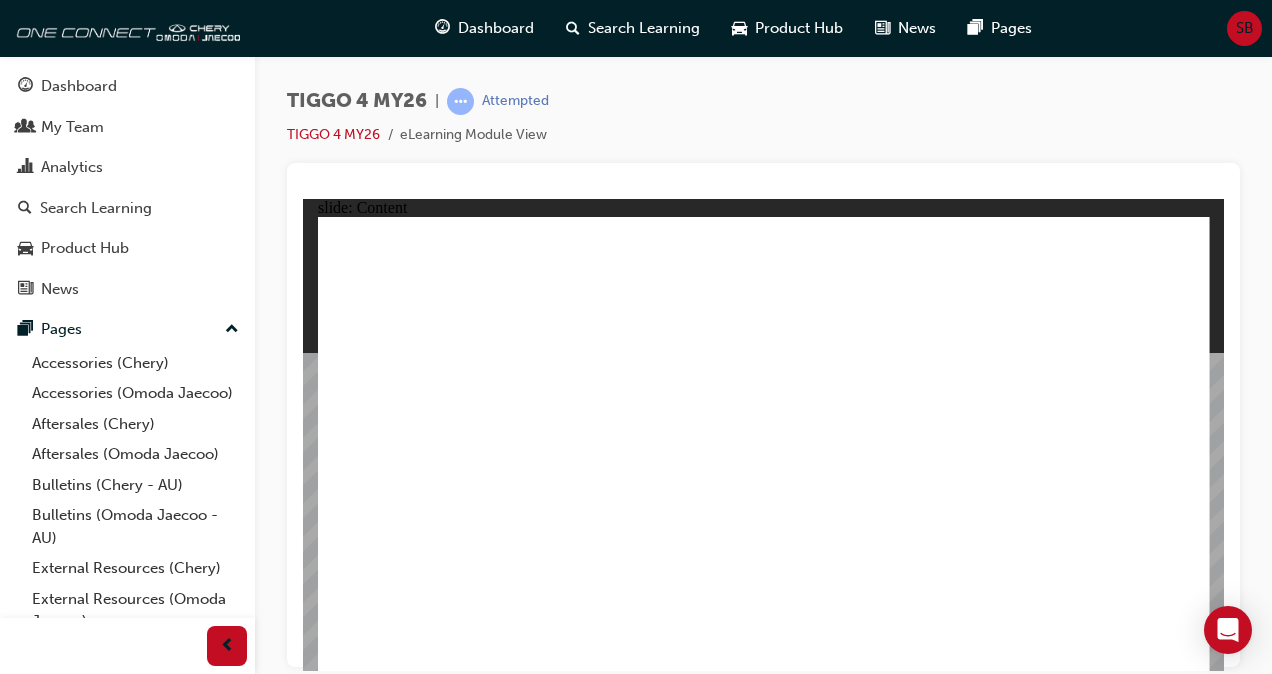click 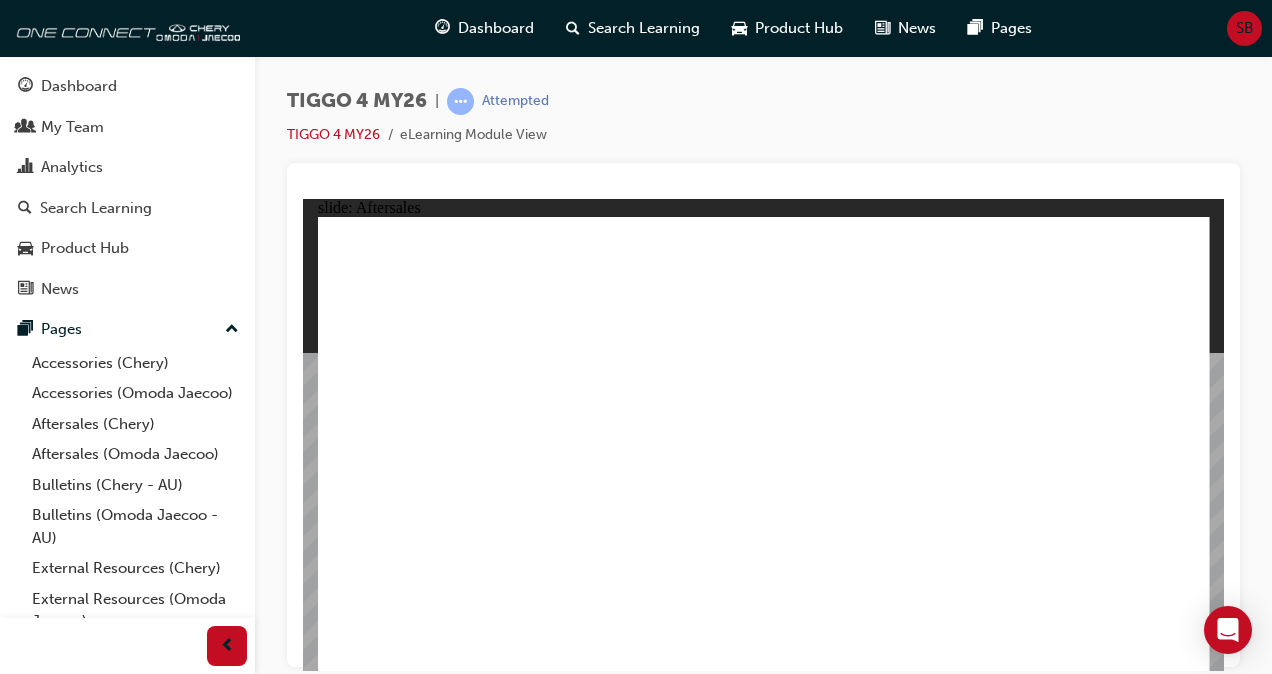 click 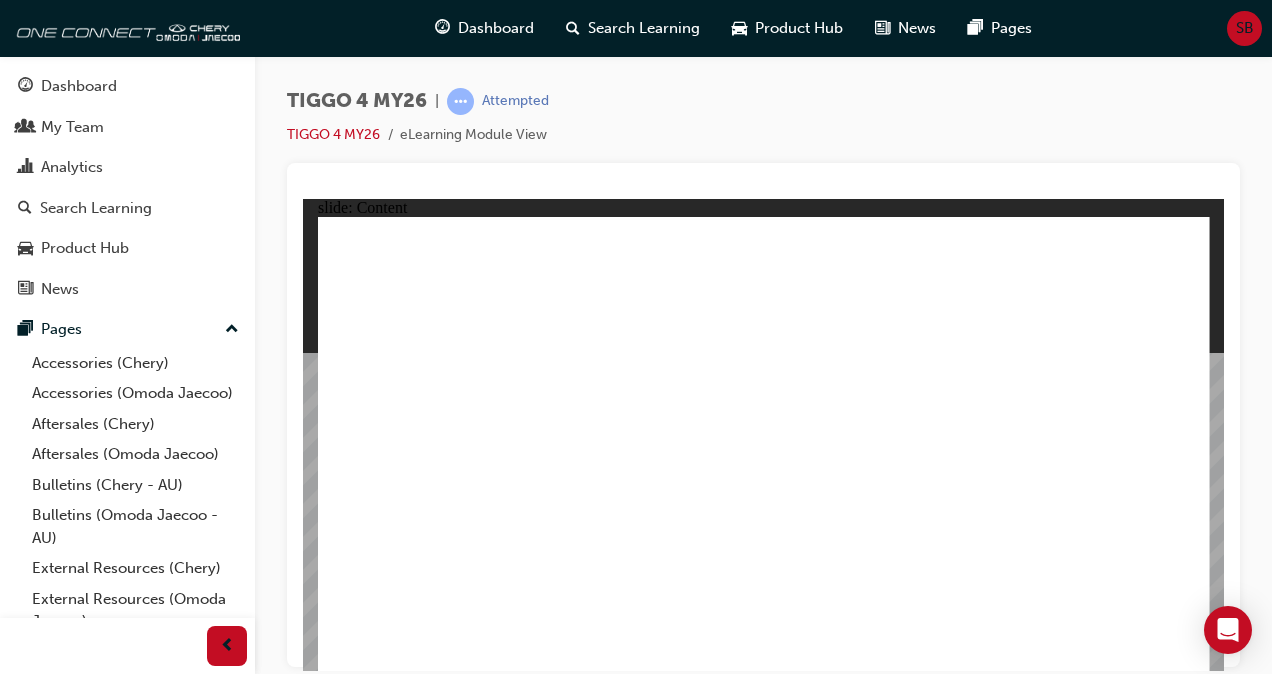 click 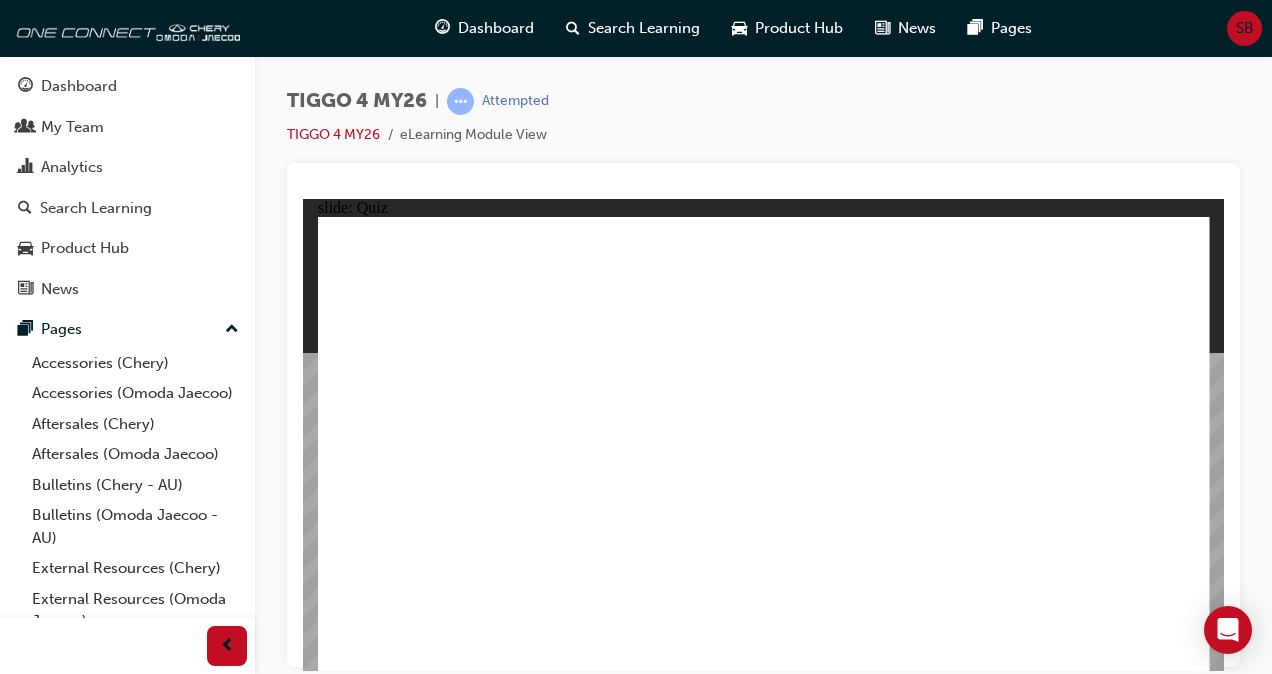 click 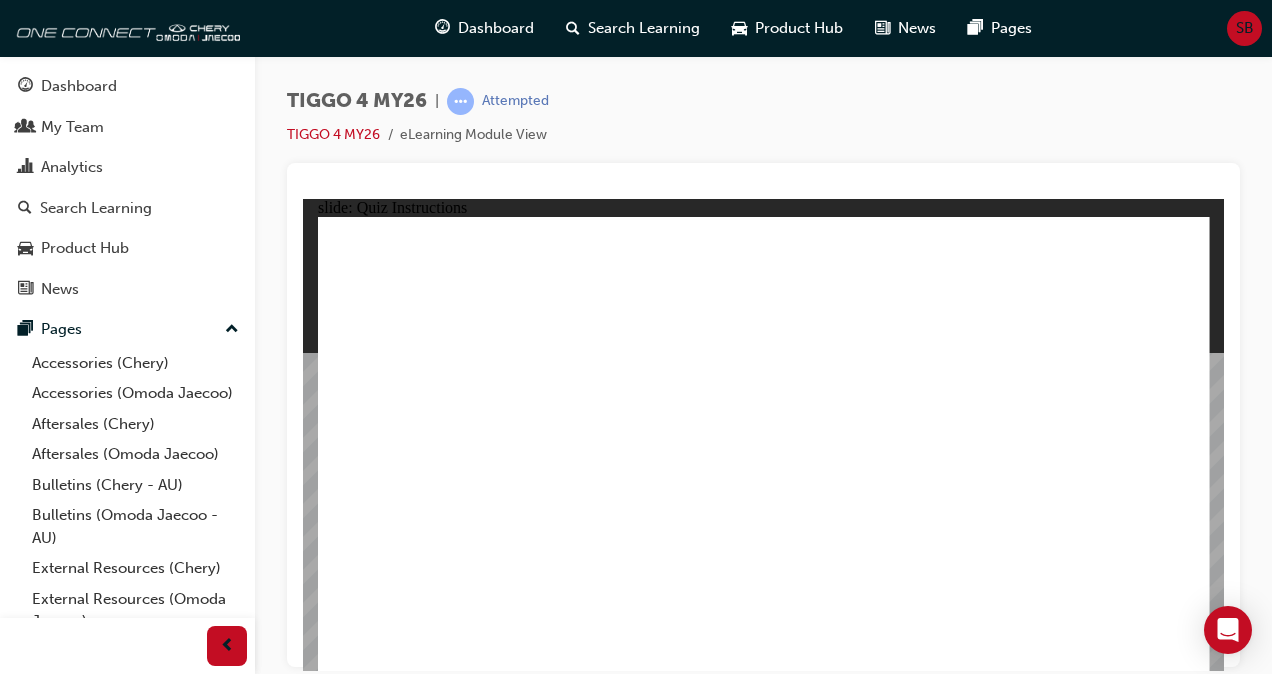 click 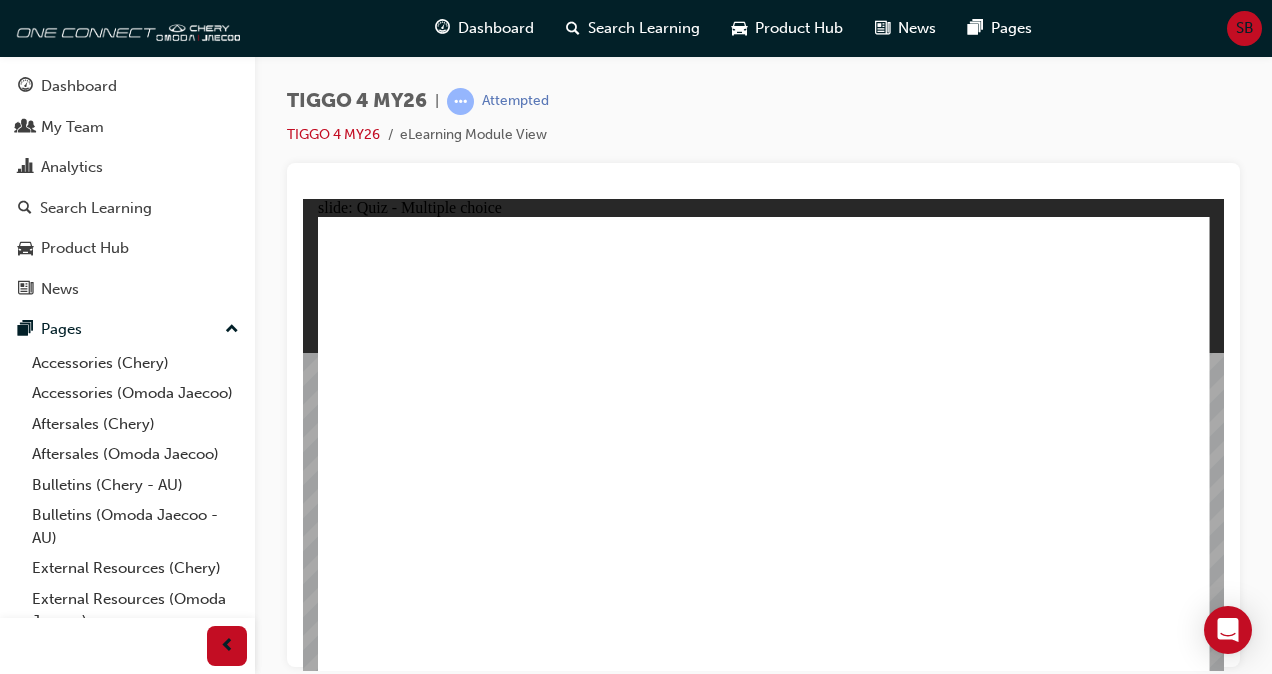 click 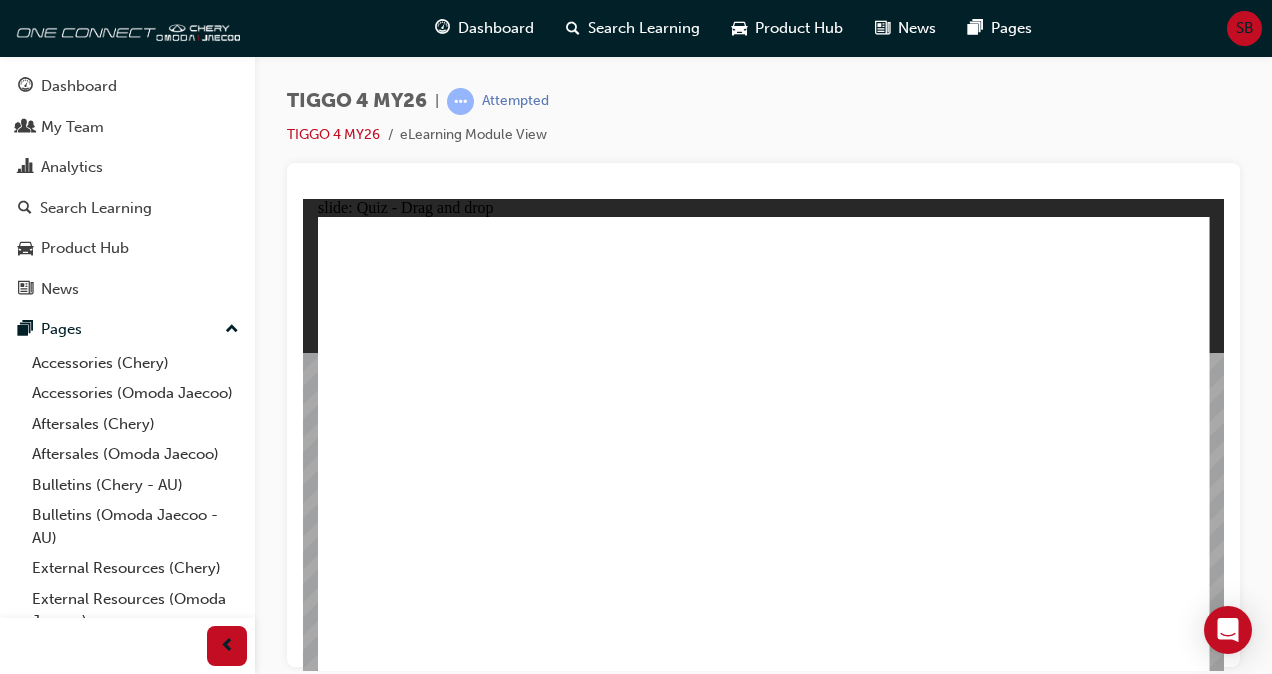 drag, startPoint x: 936, startPoint y: 370, endPoint x: 411, endPoint y: 539, distance: 551.5306 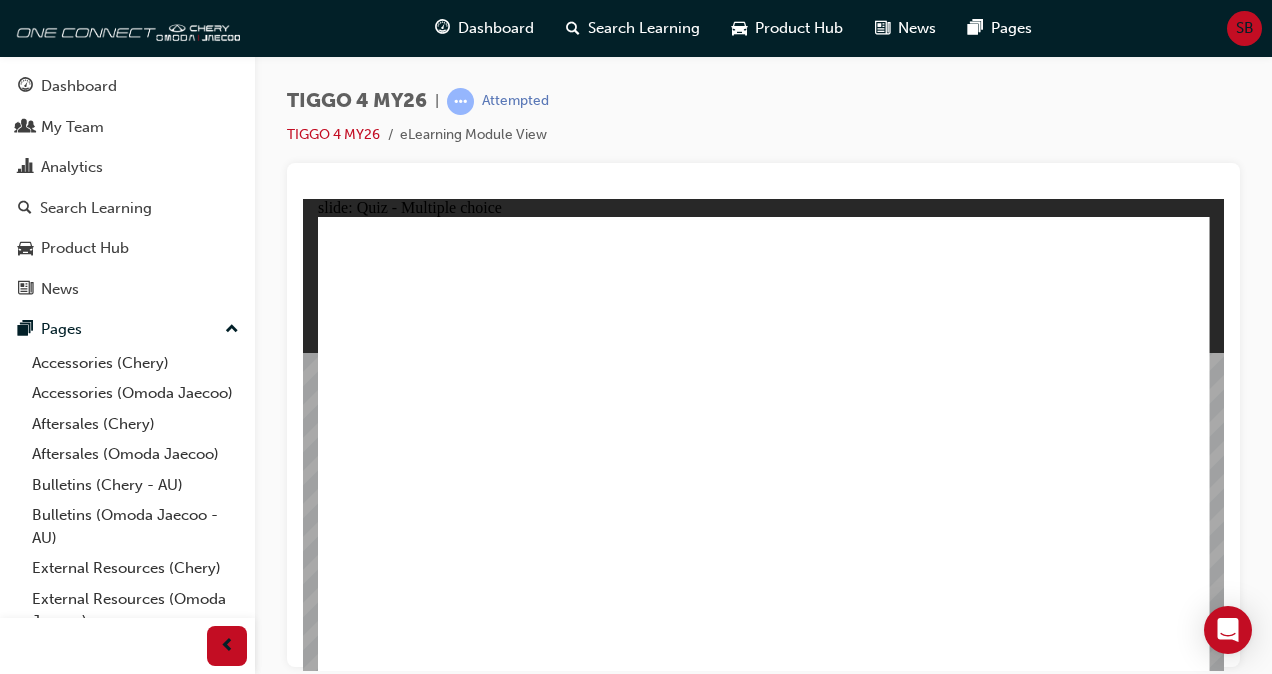 click 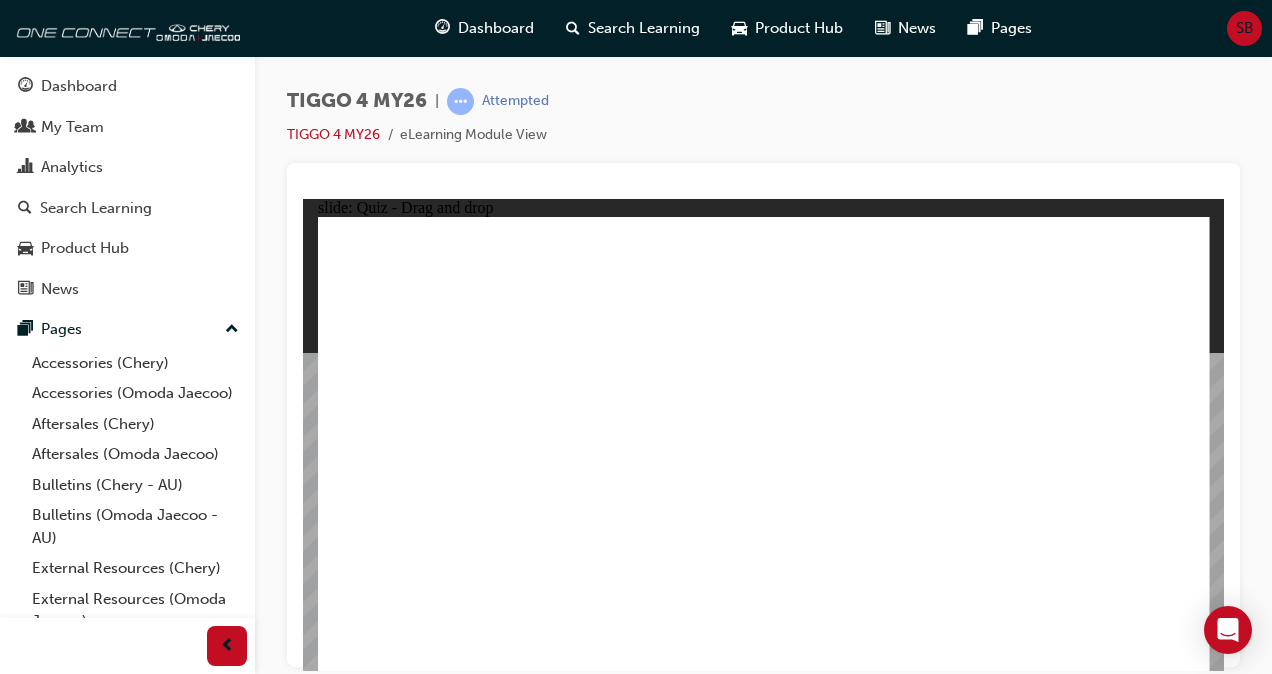 drag, startPoint x: 452, startPoint y: 399, endPoint x: 1080, endPoint y: 339, distance: 630.85974 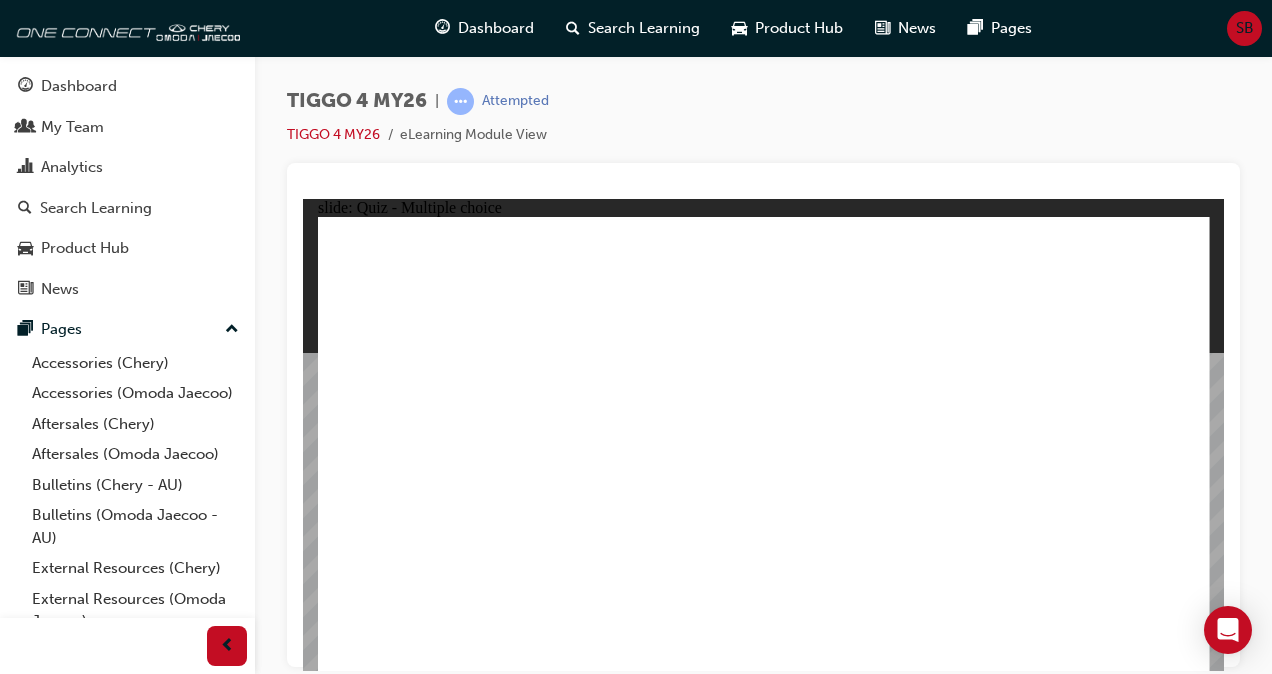 click 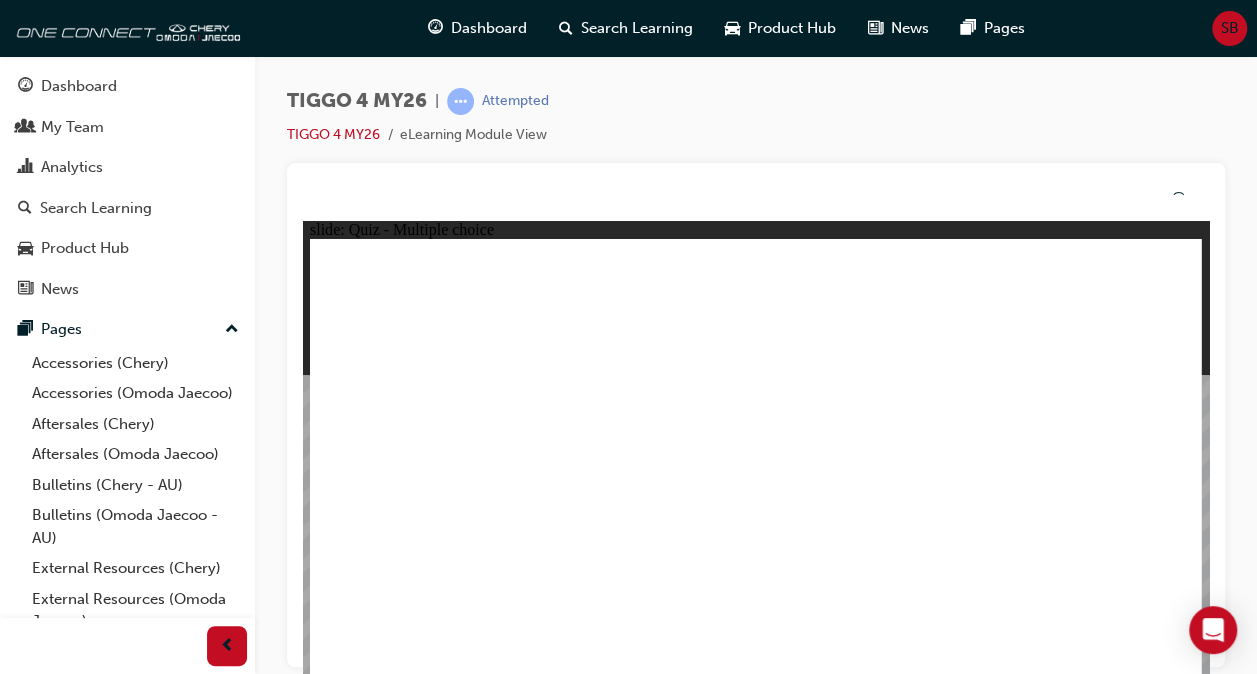click 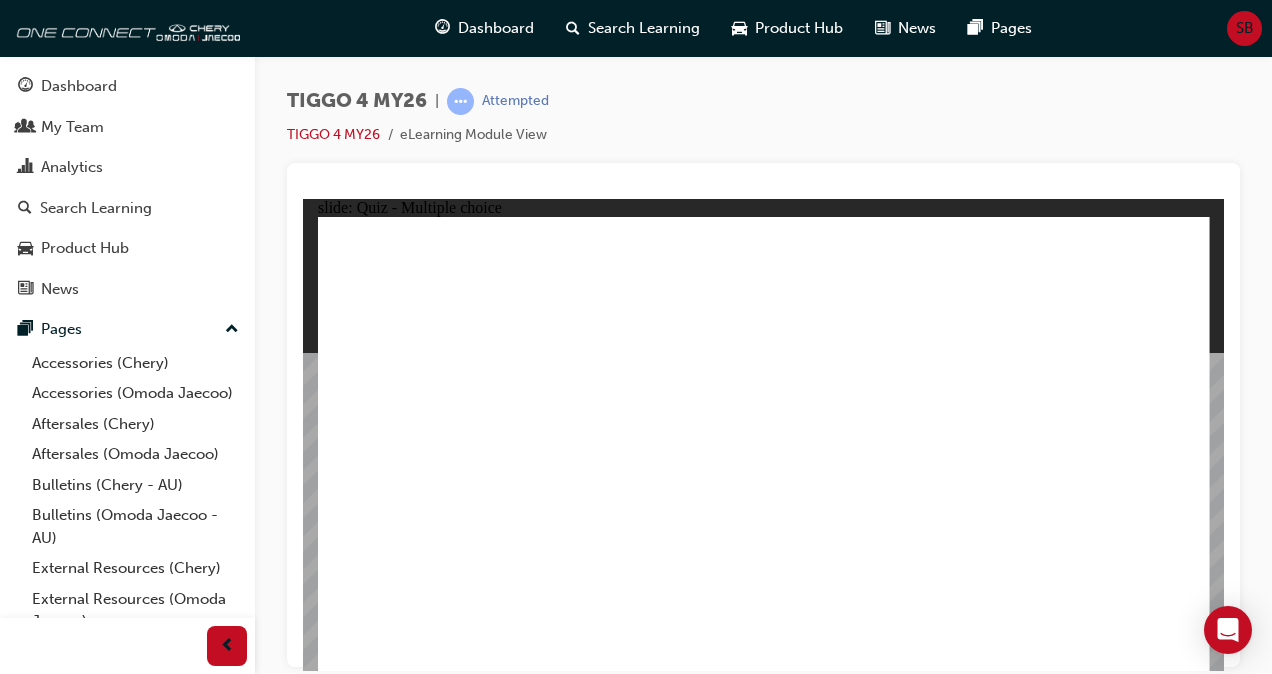 click 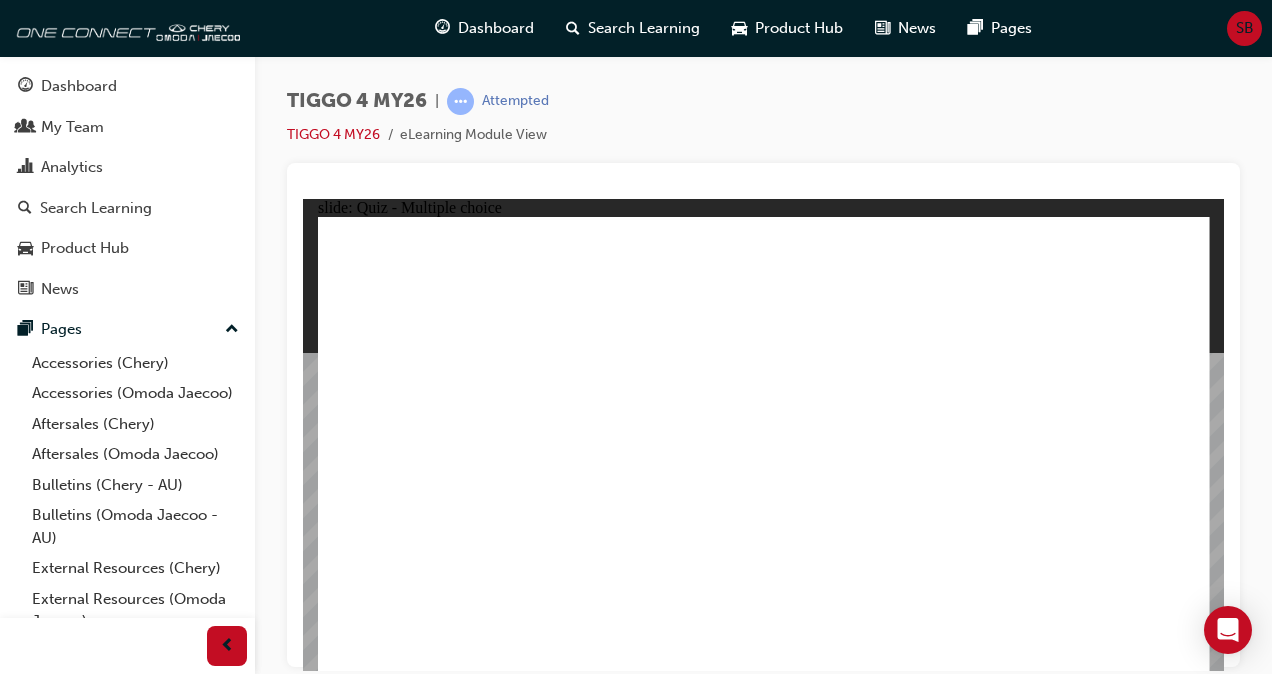 click 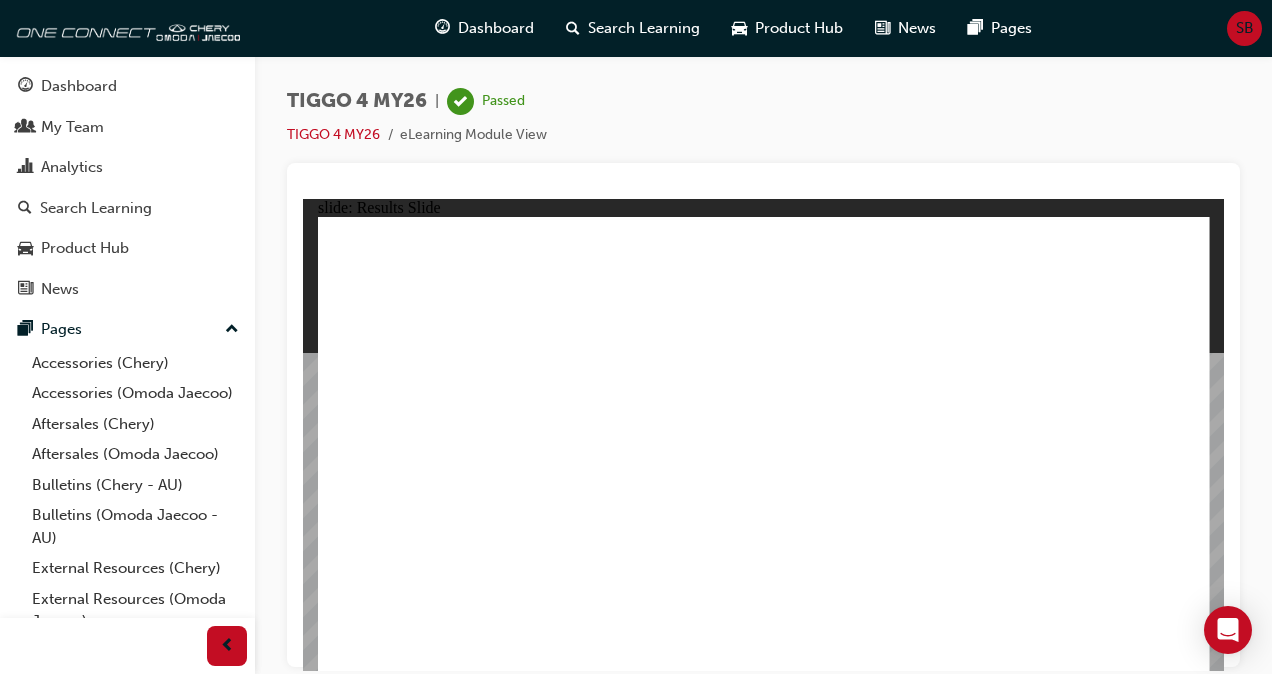 click 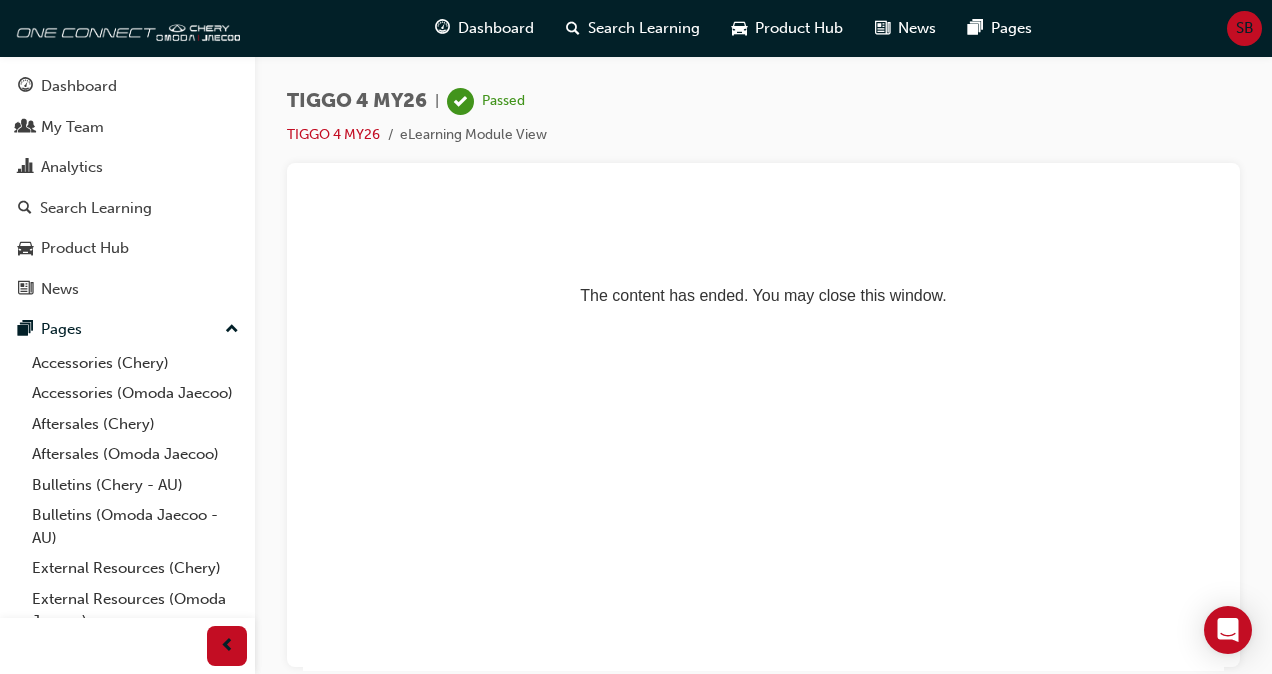 scroll, scrollTop: 0, scrollLeft: 0, axis: both 